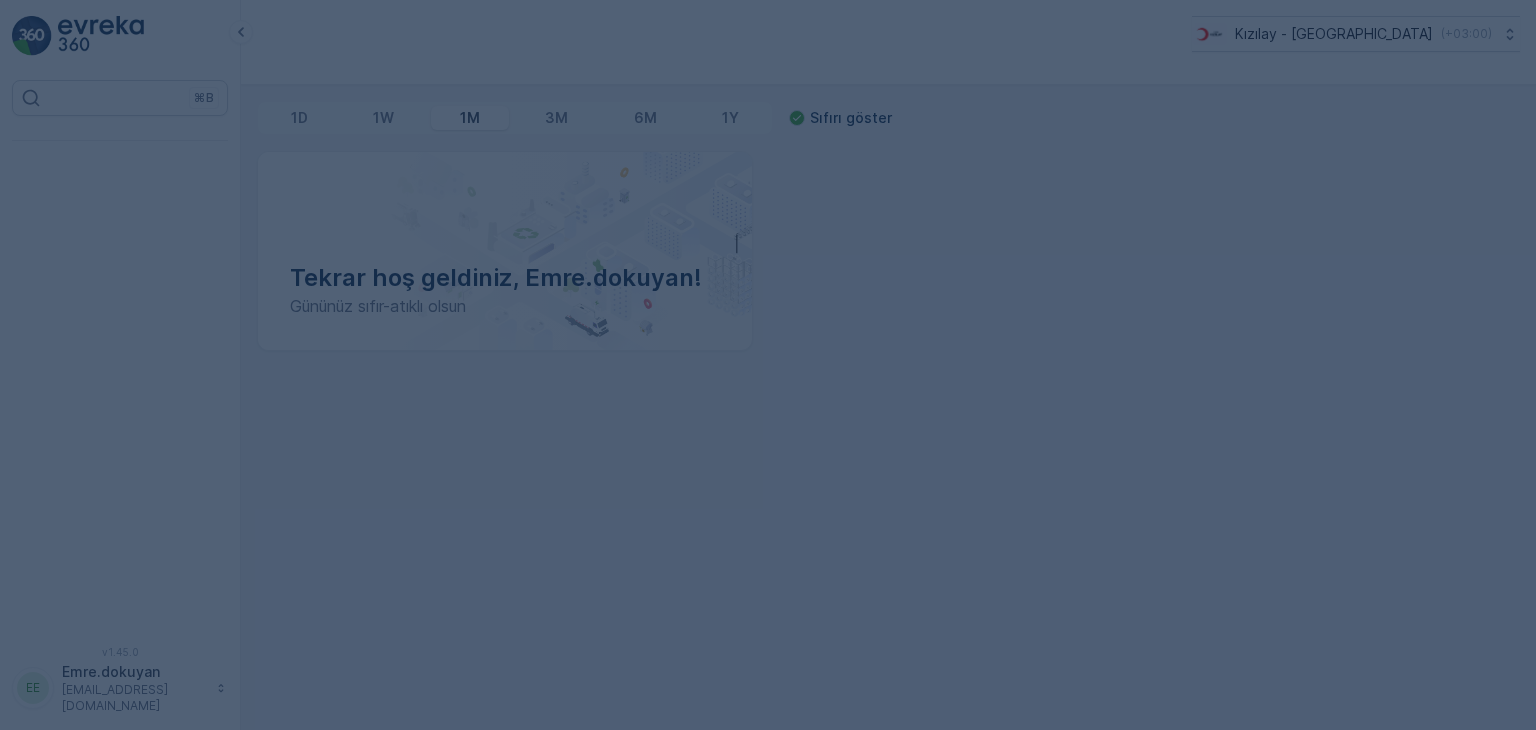 scroll, scrollTop: 0, scrollLeft: 0, axis: both 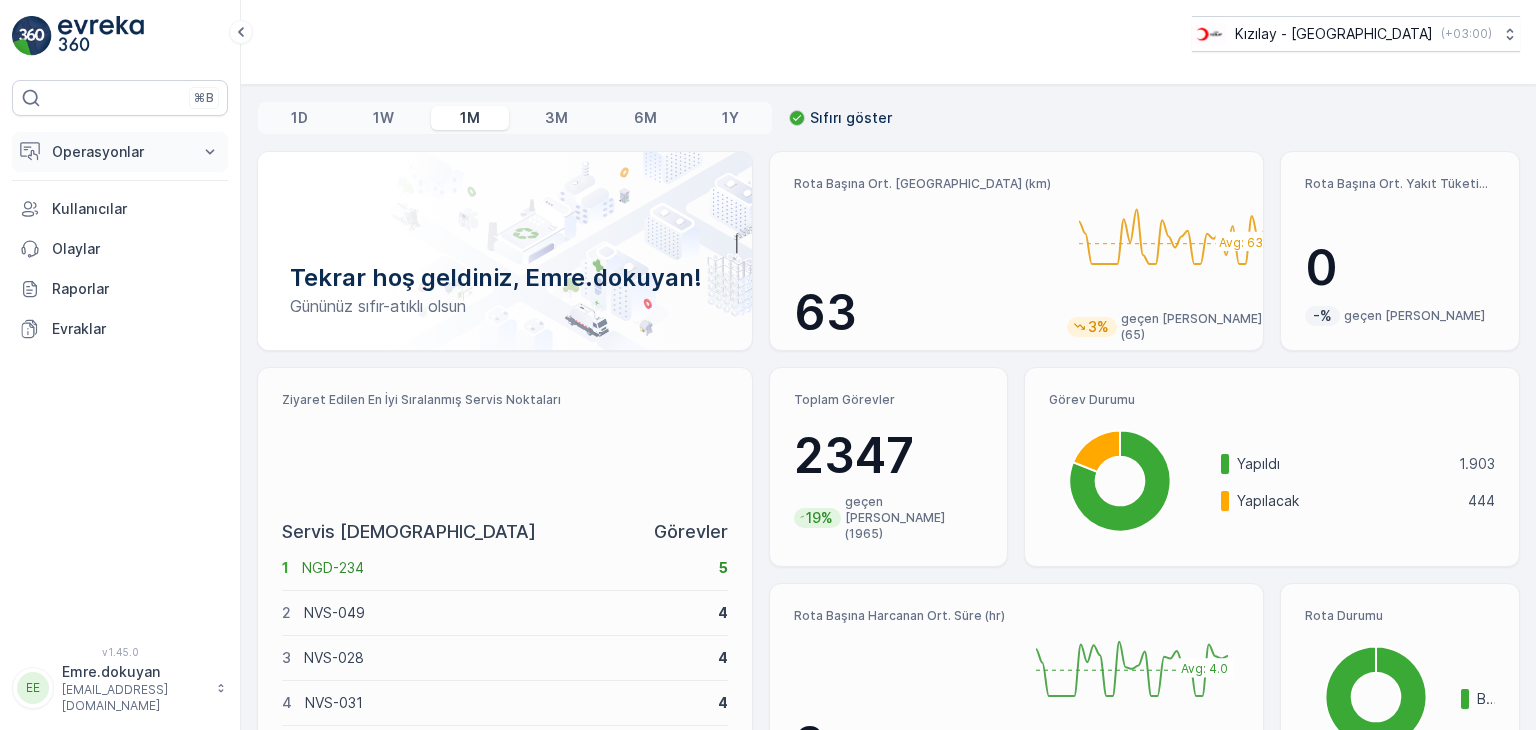 click on "Operasyonlar" at bounding box center [120, 152] 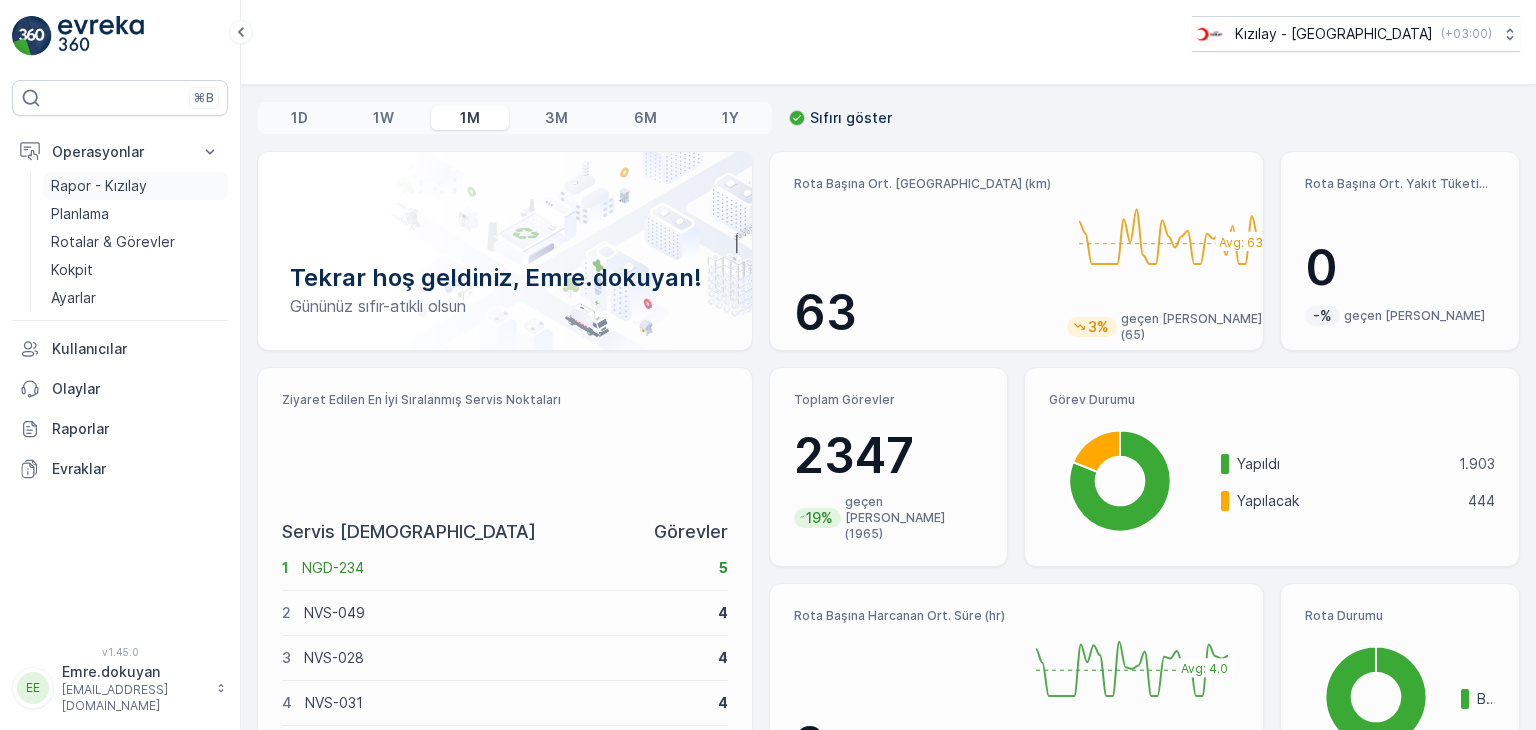 click on "Rapor - Kızılay" at bounding box center [99, 186] 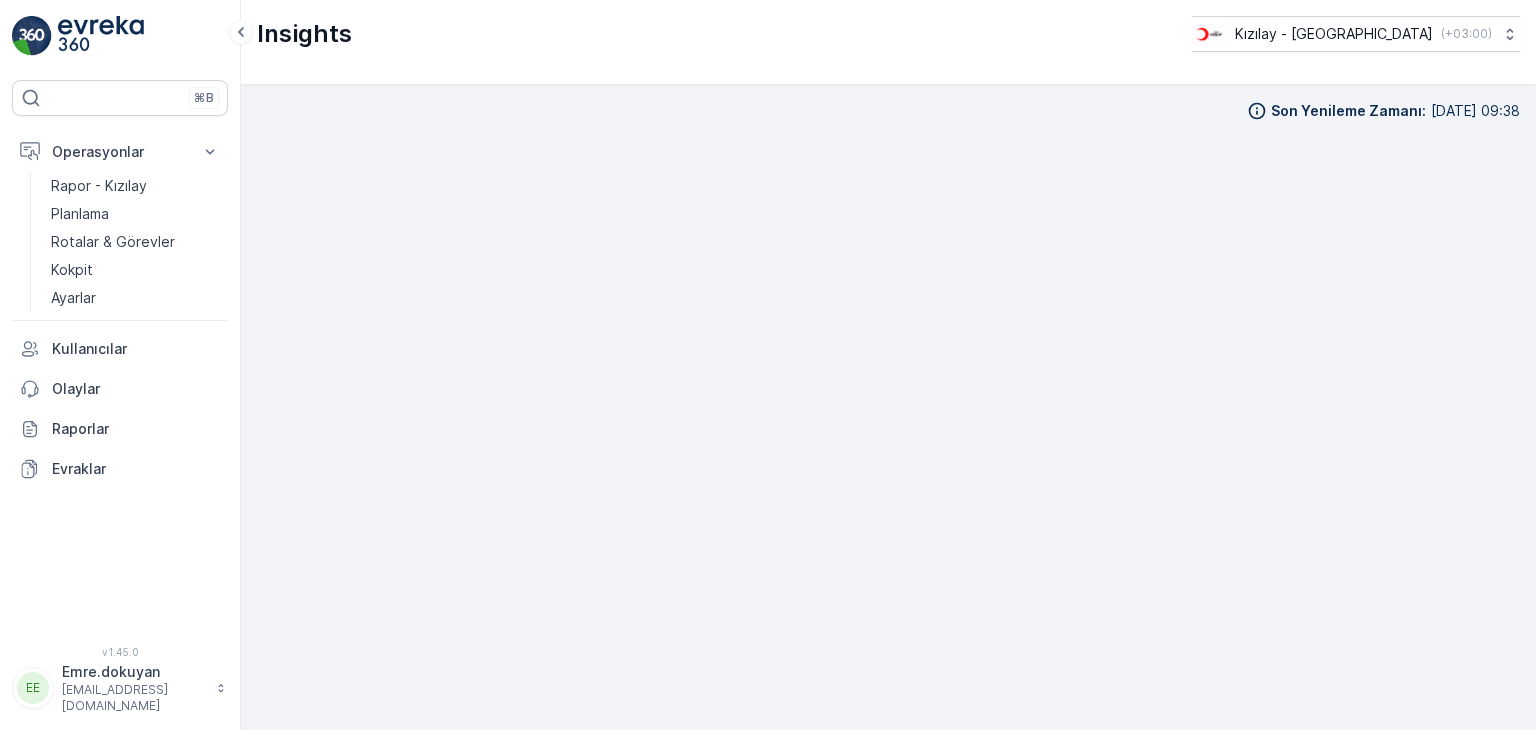 scroll, scrollTop: 17, scrollLeft: 0, axis: vertical 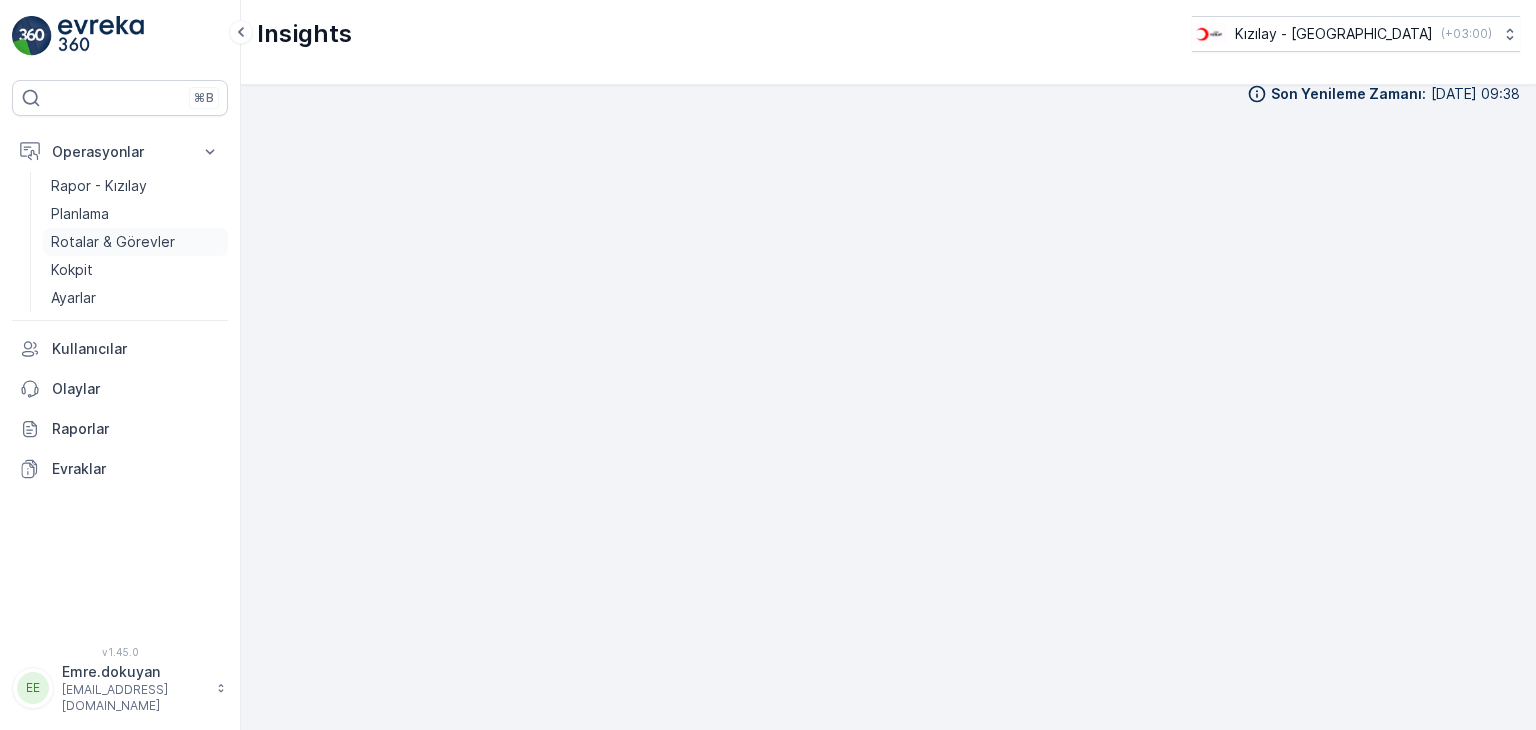 click on "Rotalar & Görevler" at bounding box center [113, 242] 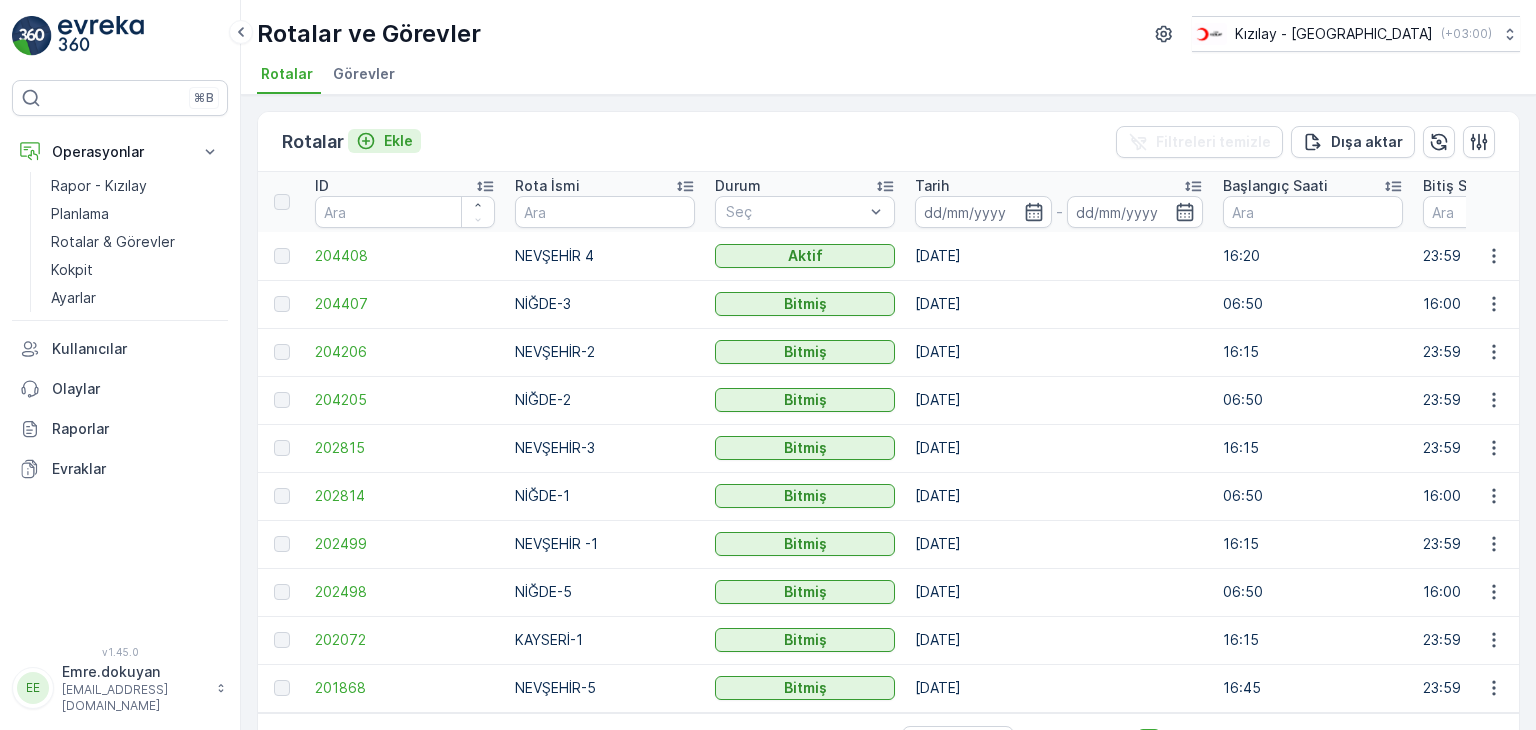 click on "Ekle" at bounding box center (398, 141) 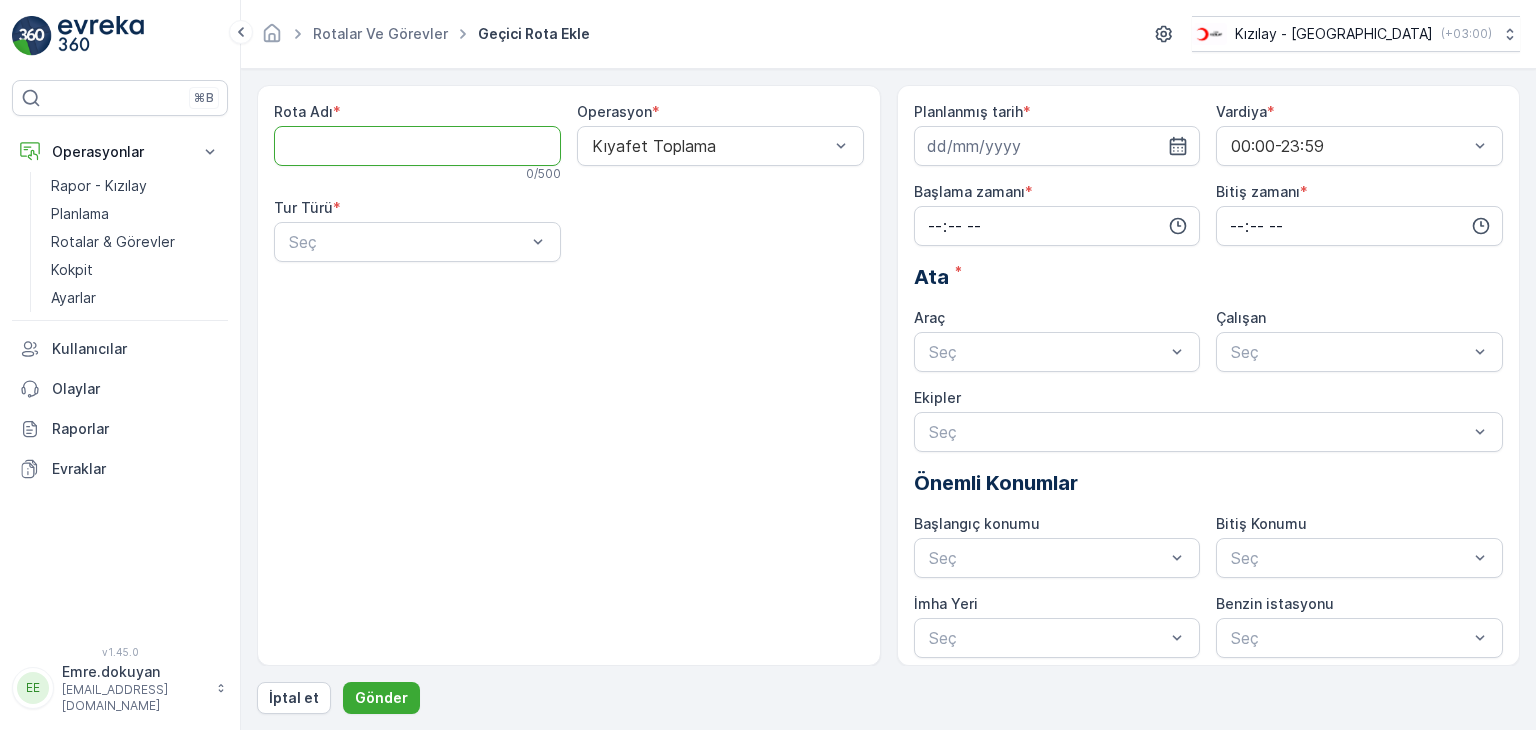 click on "Rota Adı" at bounding box center (417, 146) 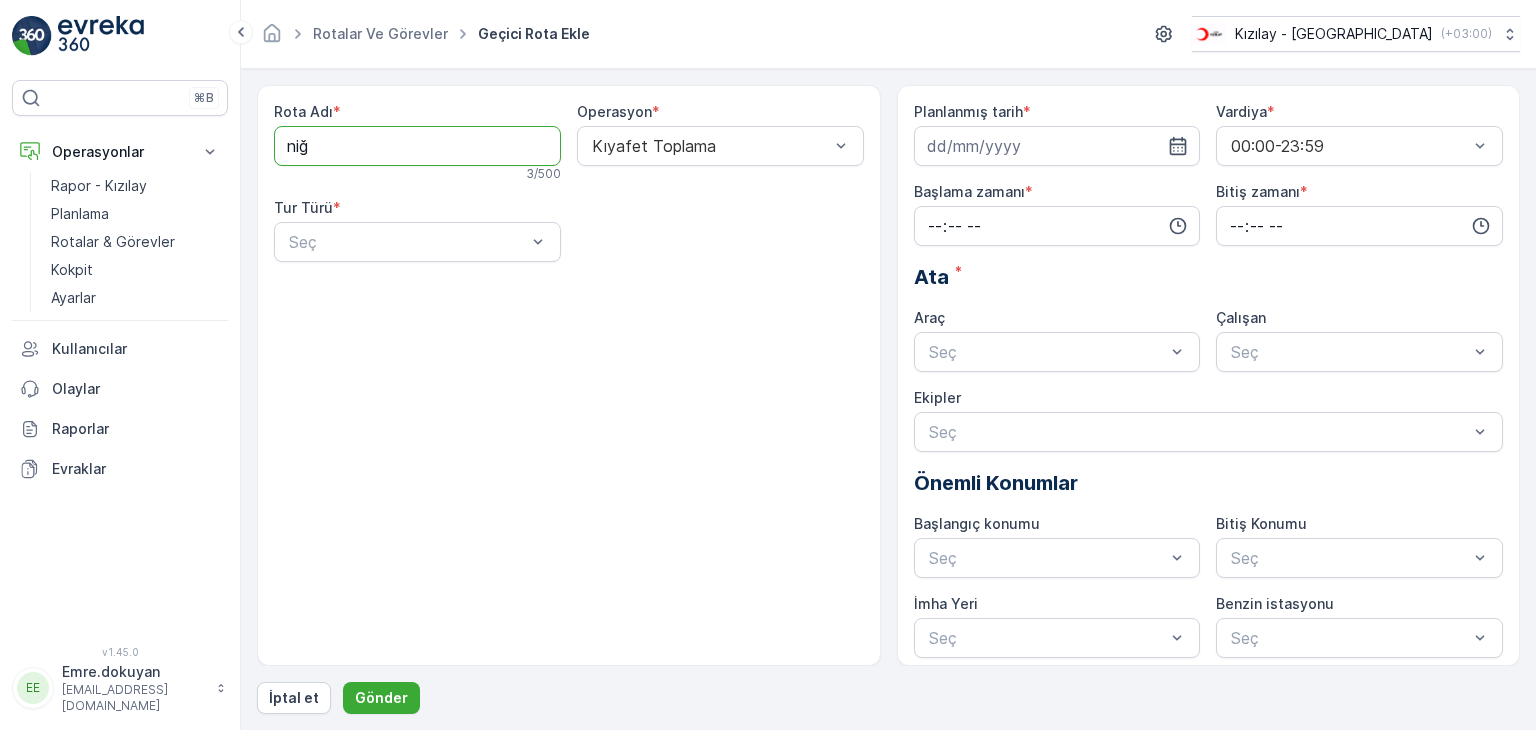 type on "NİĞDE-4" 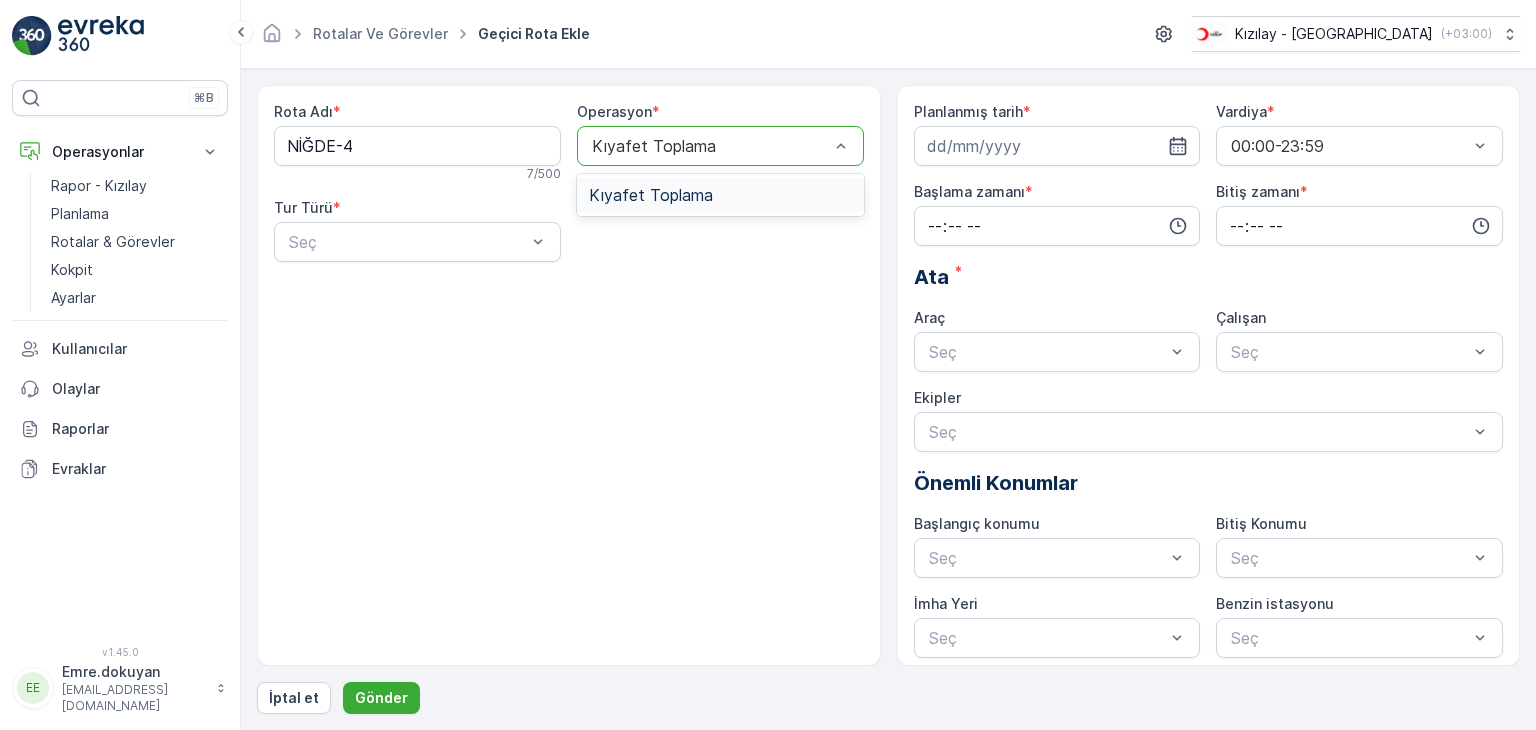 click at bounding box center (710, 146) 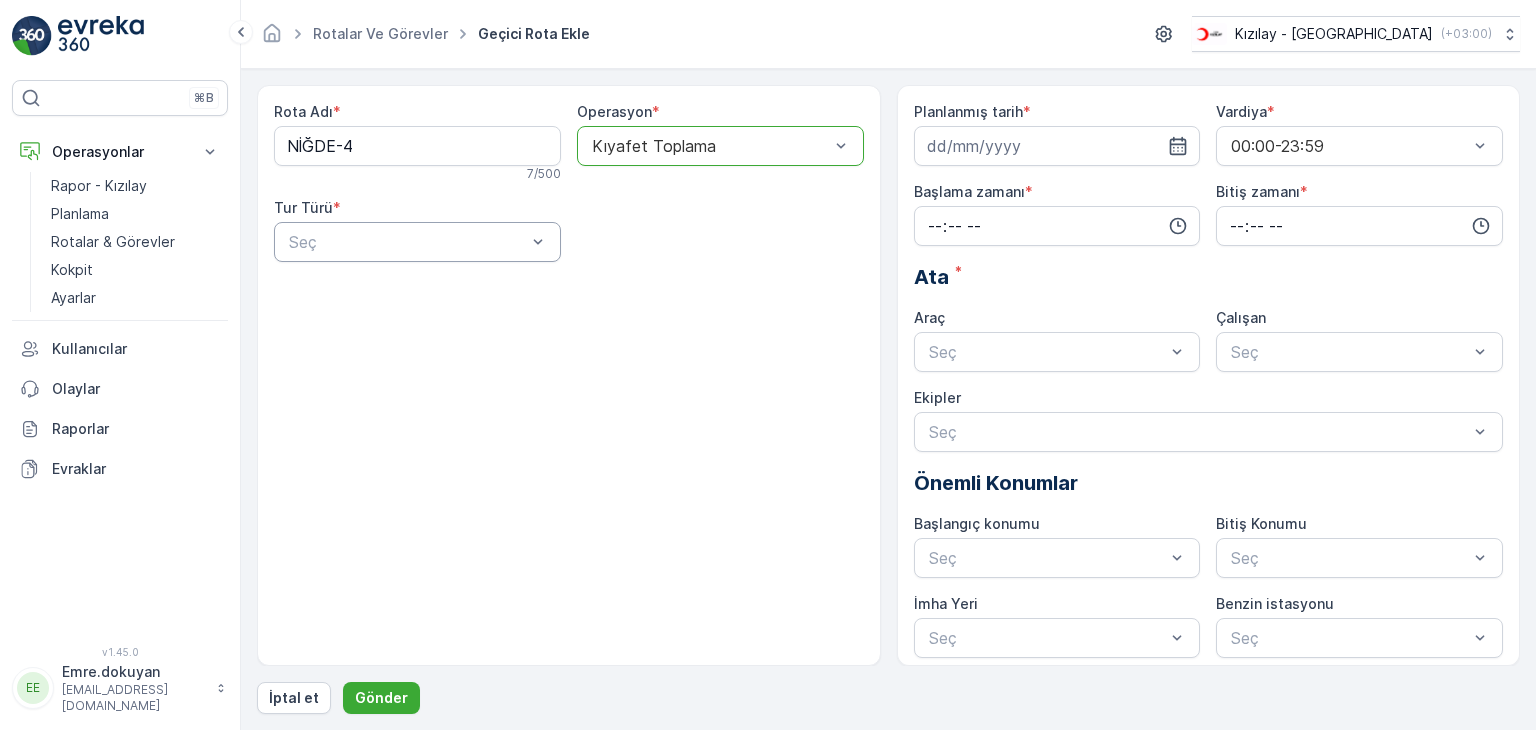 click at bounding box center [407, 242] 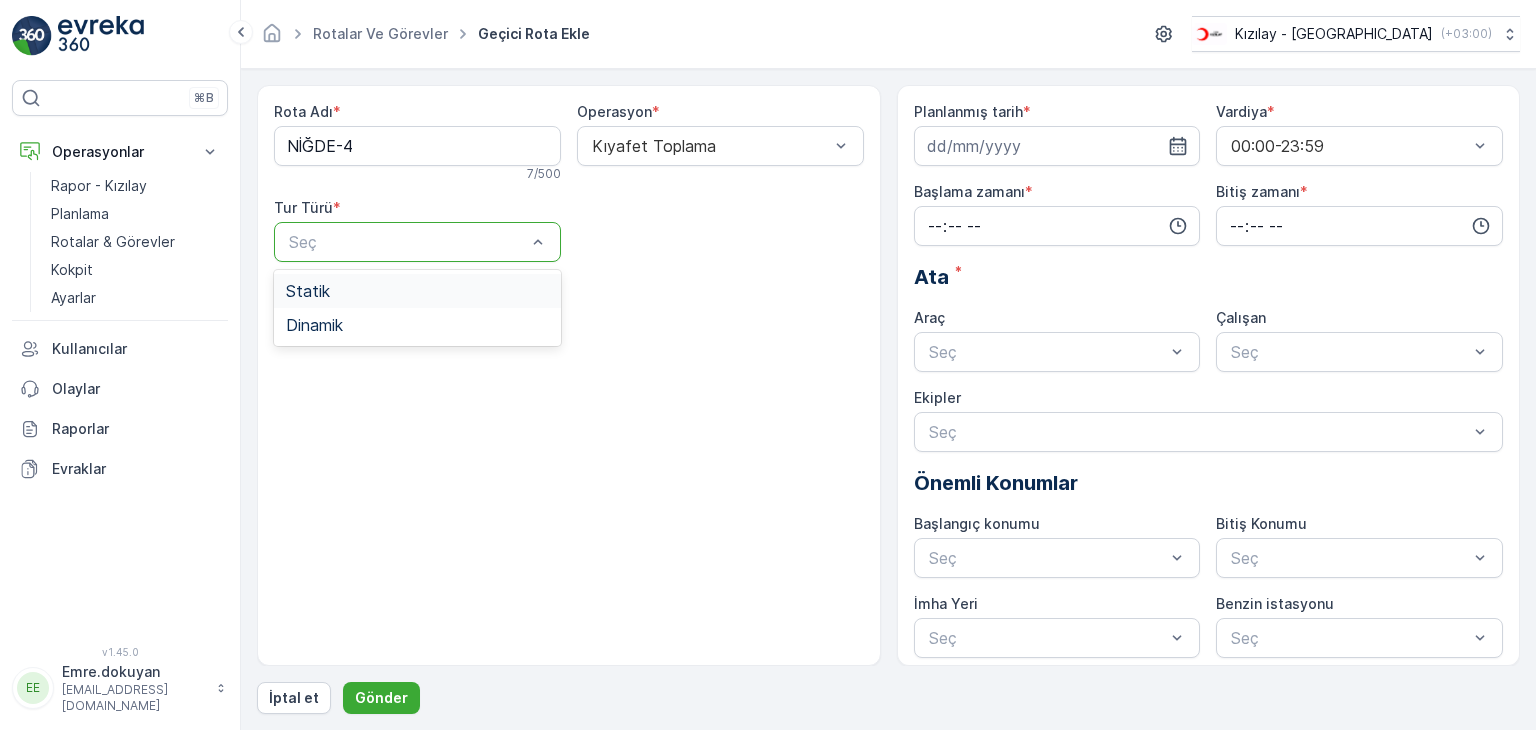 click on "Statik" at bounding box center [417, 291] 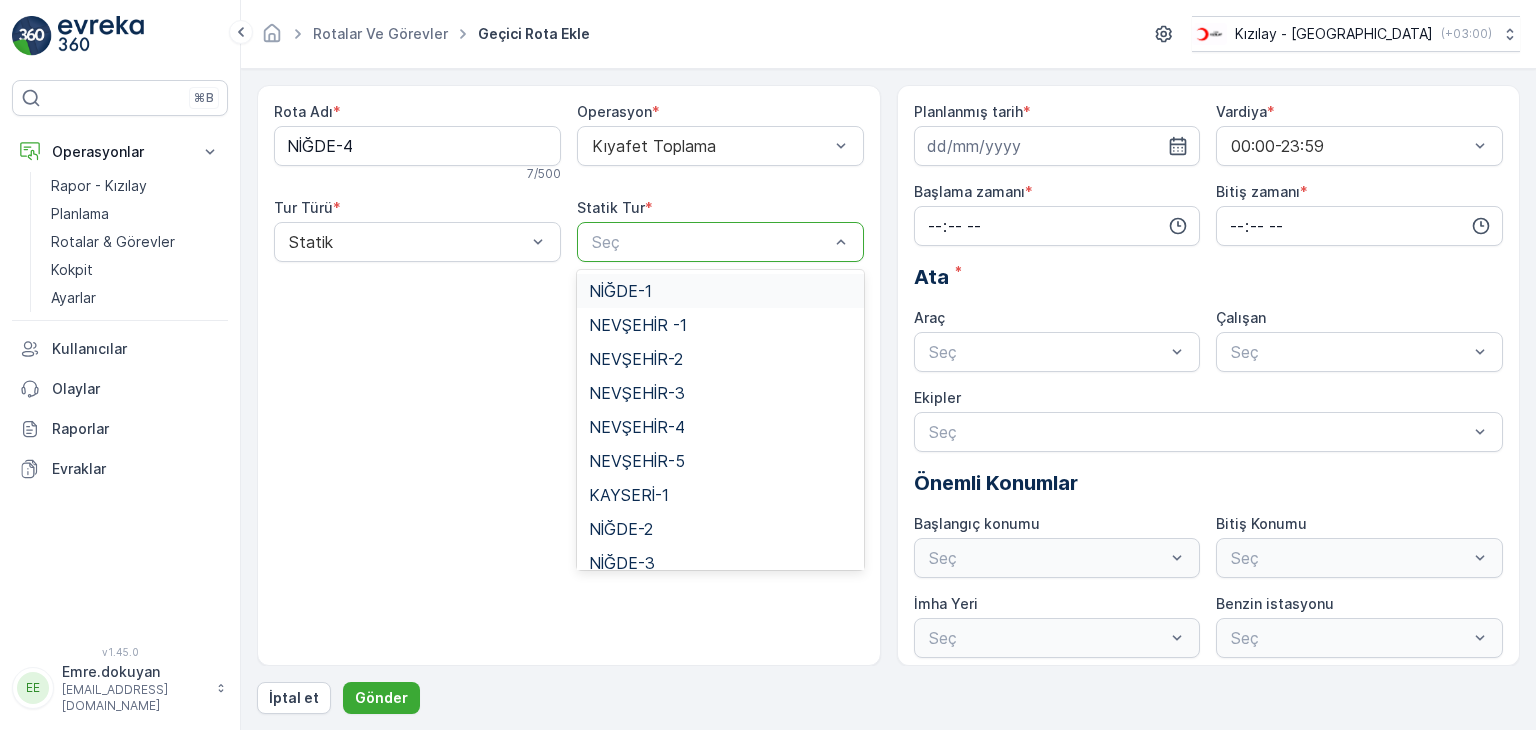 click at bounding box center [710, 242] 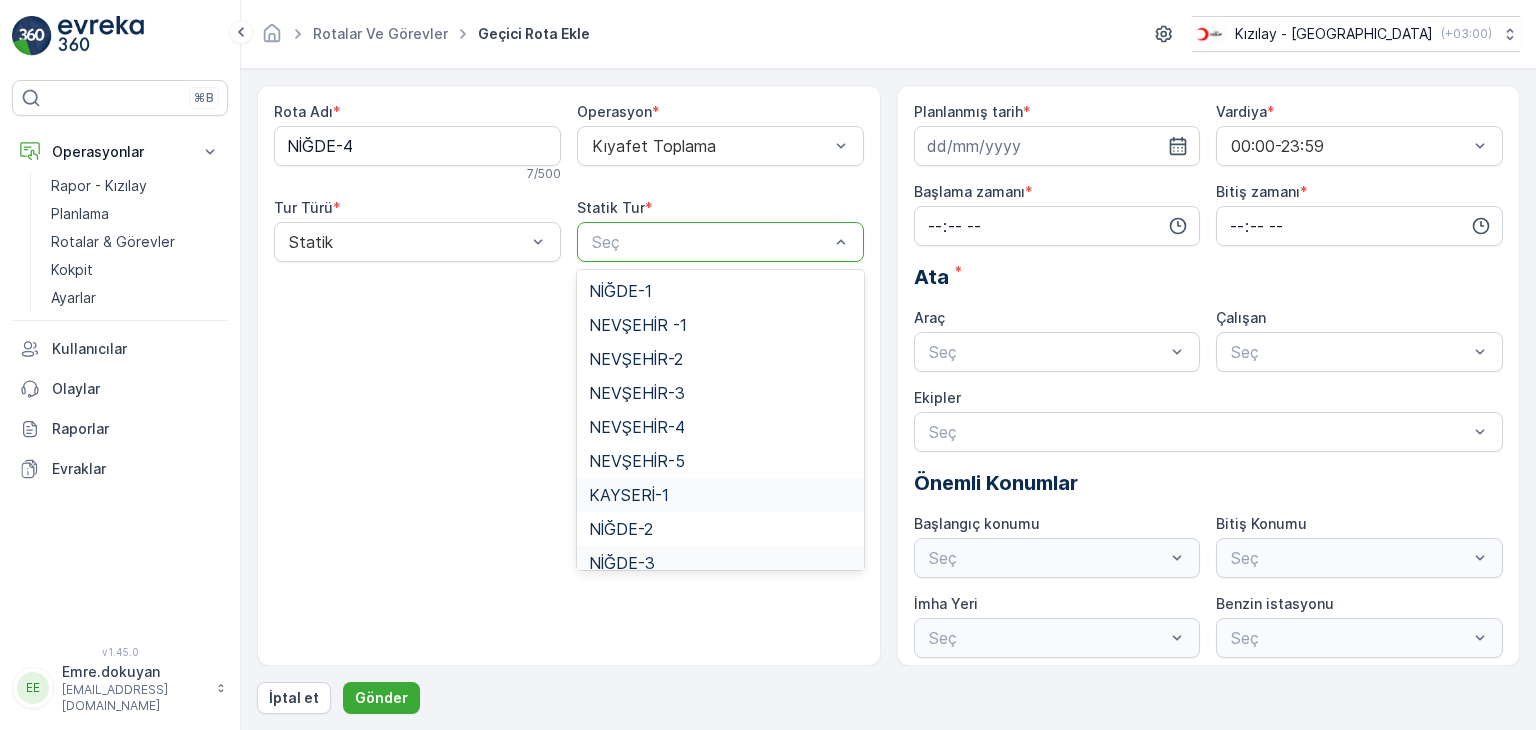 scroll, scrollTop: 82, scrollLeft: 0, axis: vertical 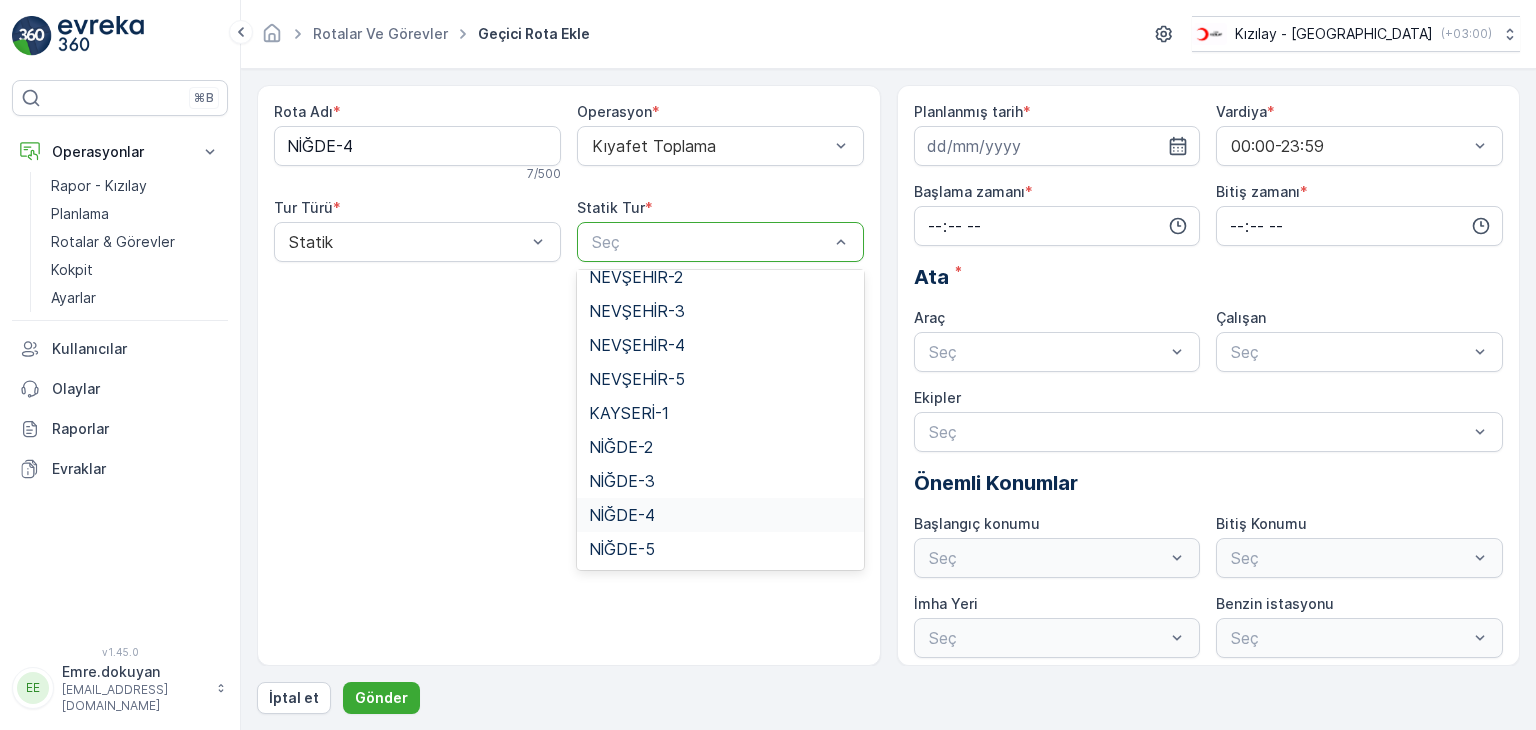 click on "NİĞDE-4" at bounding box center [622, 515] 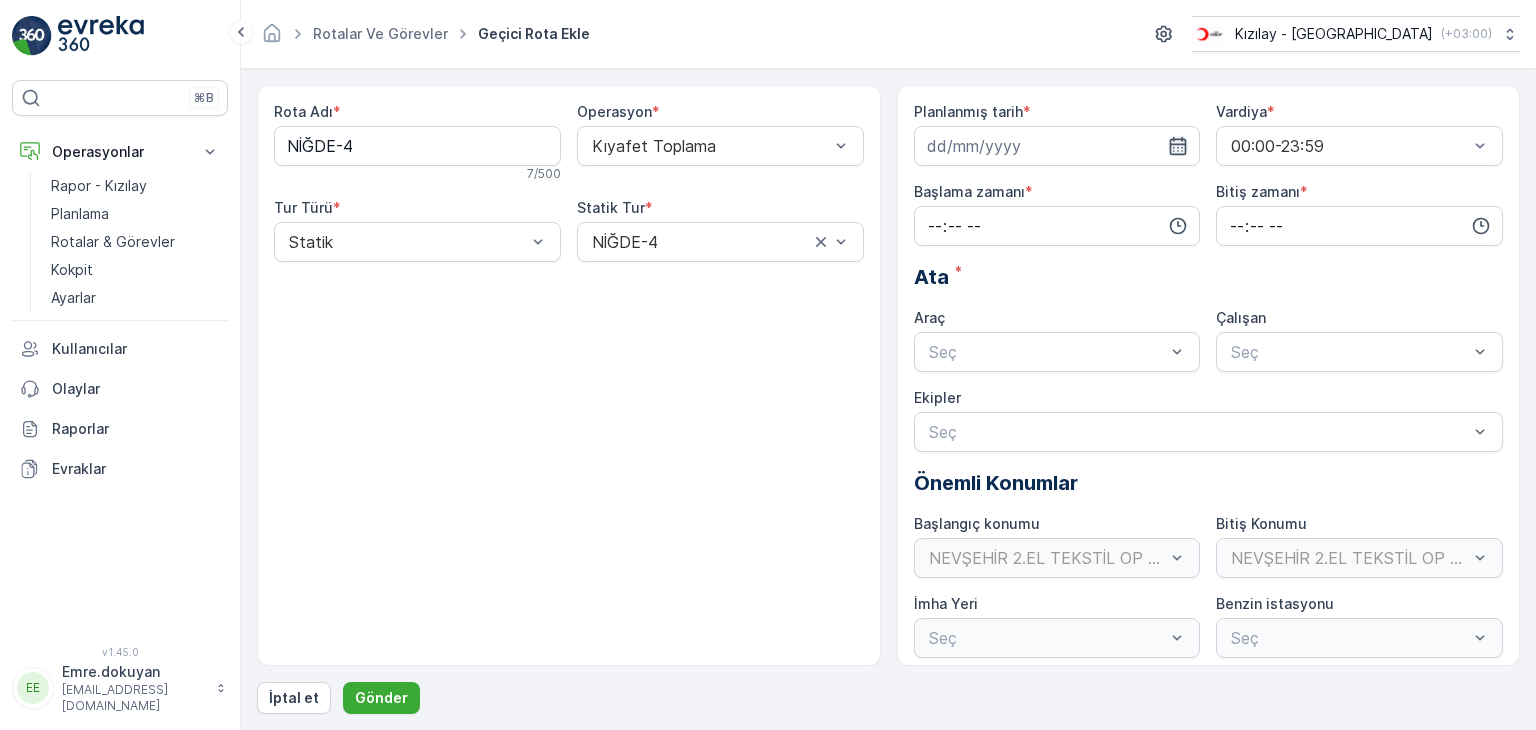click 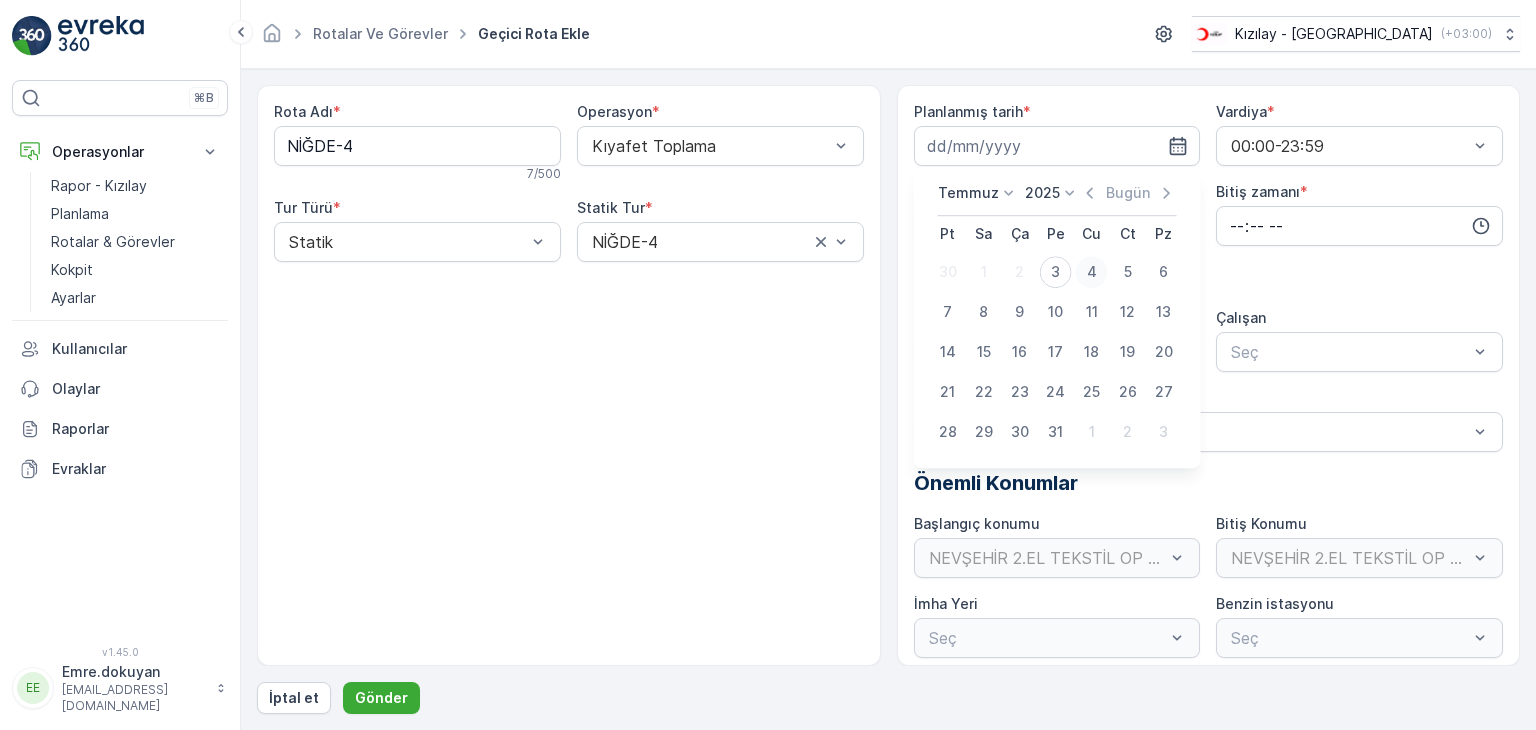 click on "4" at bounding box center (1092, 272) 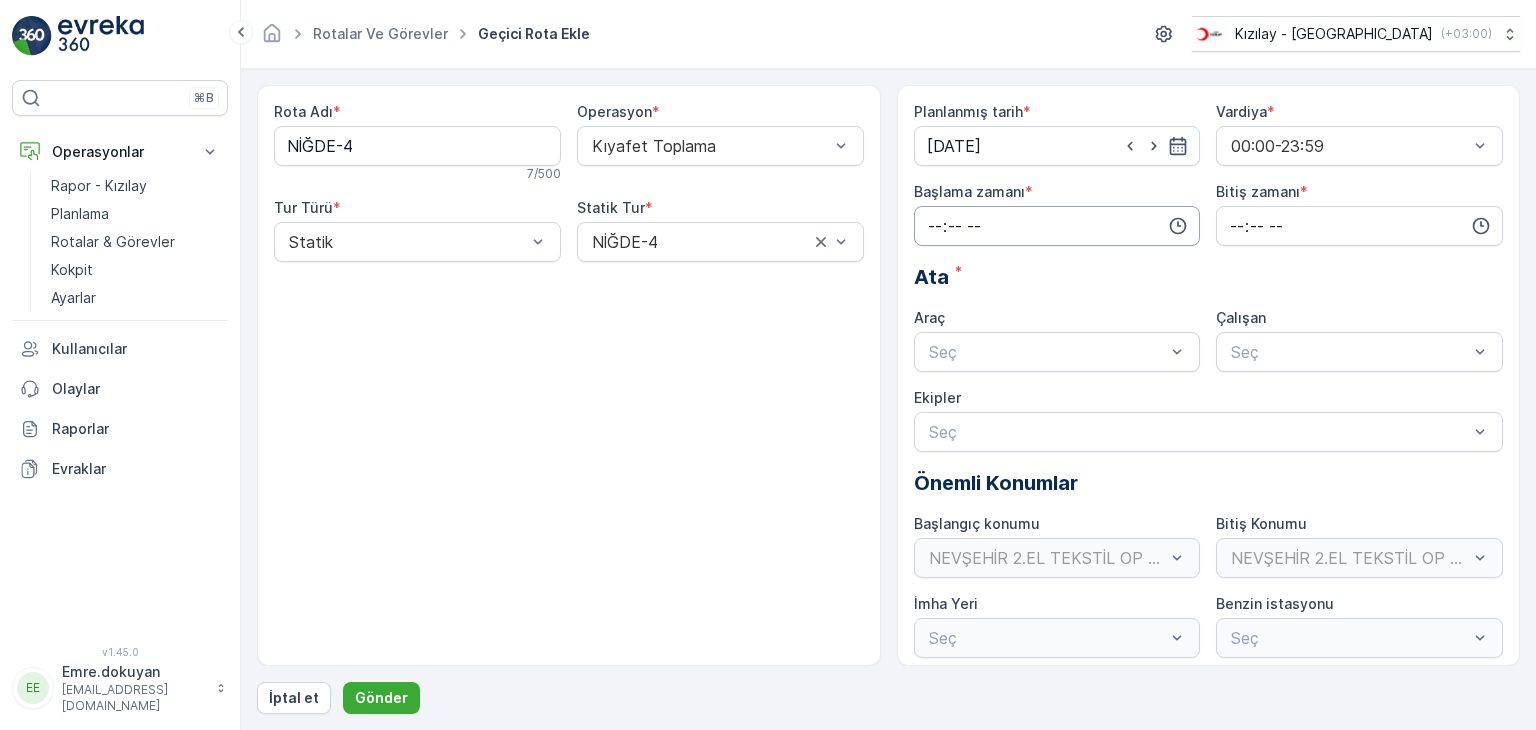click at bounding box center [1057, 226] 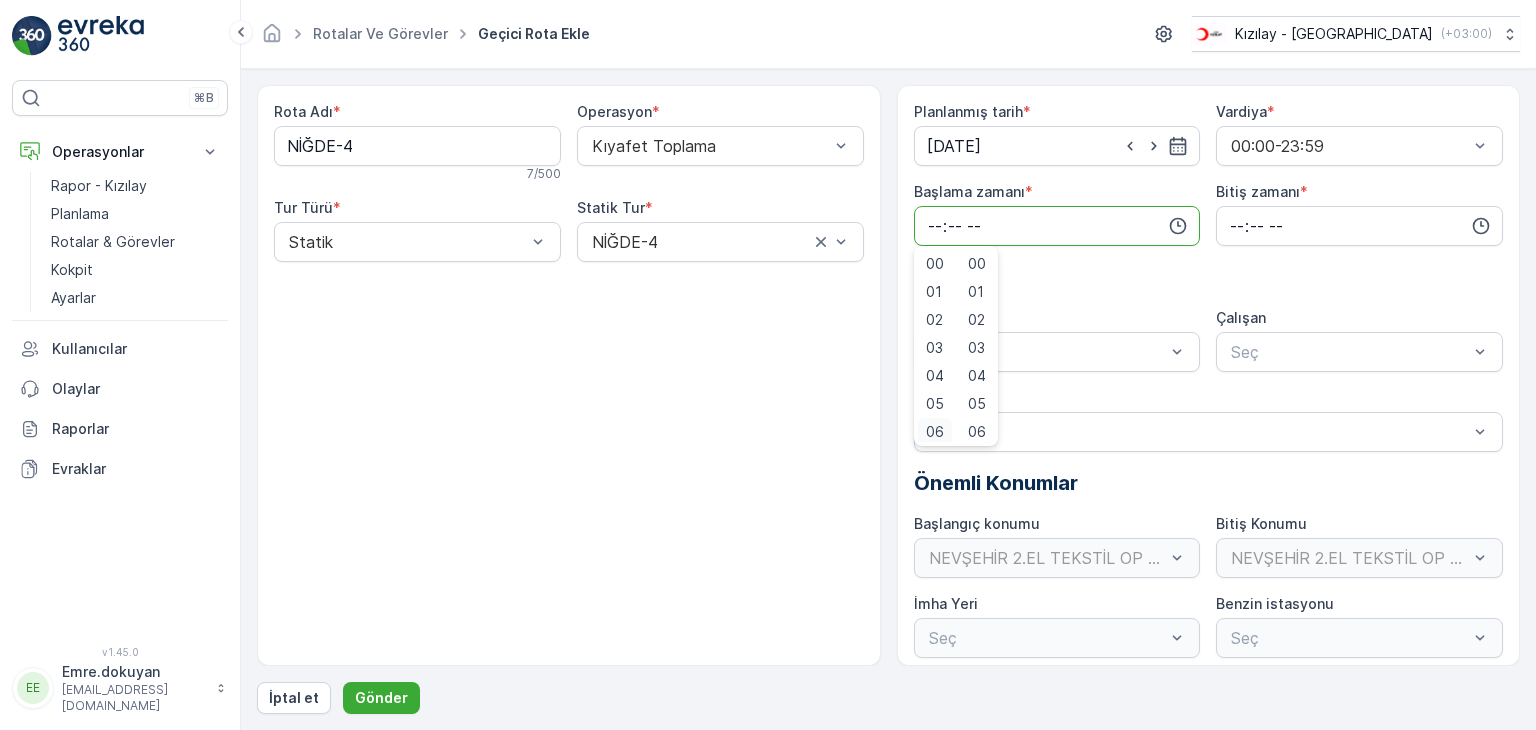 scroll, scrollTop: 4, scrollLeft: 0, axis: vertical 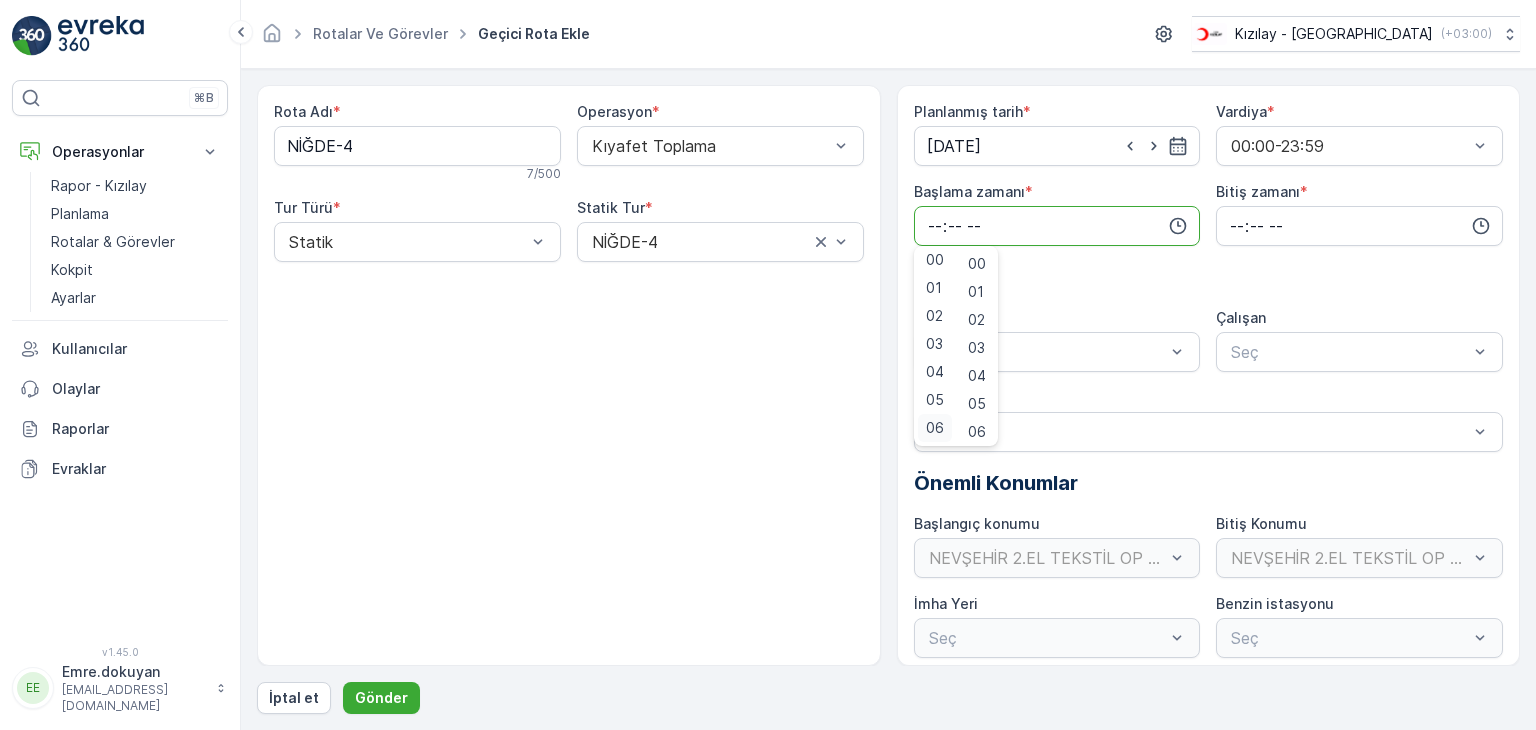 click on "06" at bounding box center [935, 428] 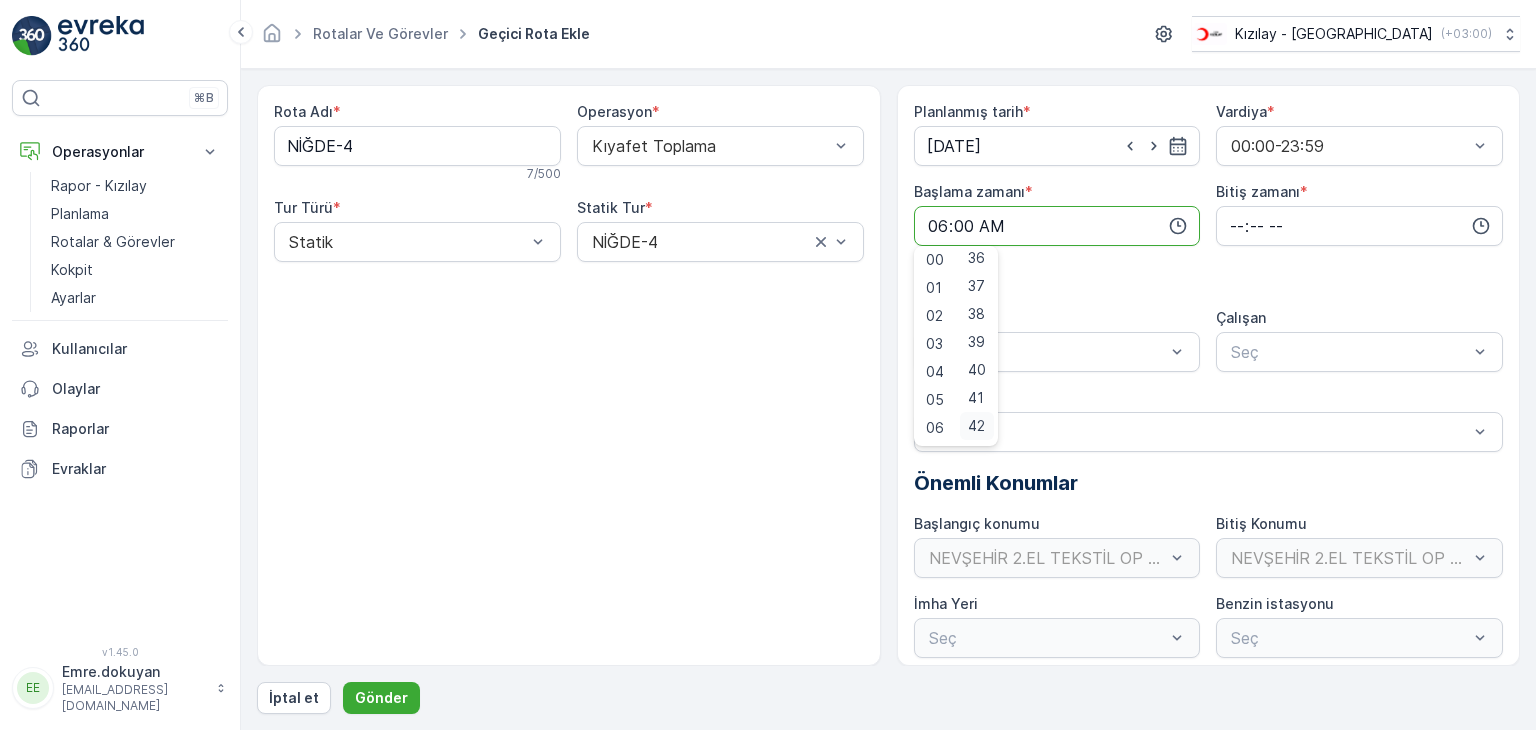 scroll, scrollTop: 1300, scrollLeft: 0, axis: vertical 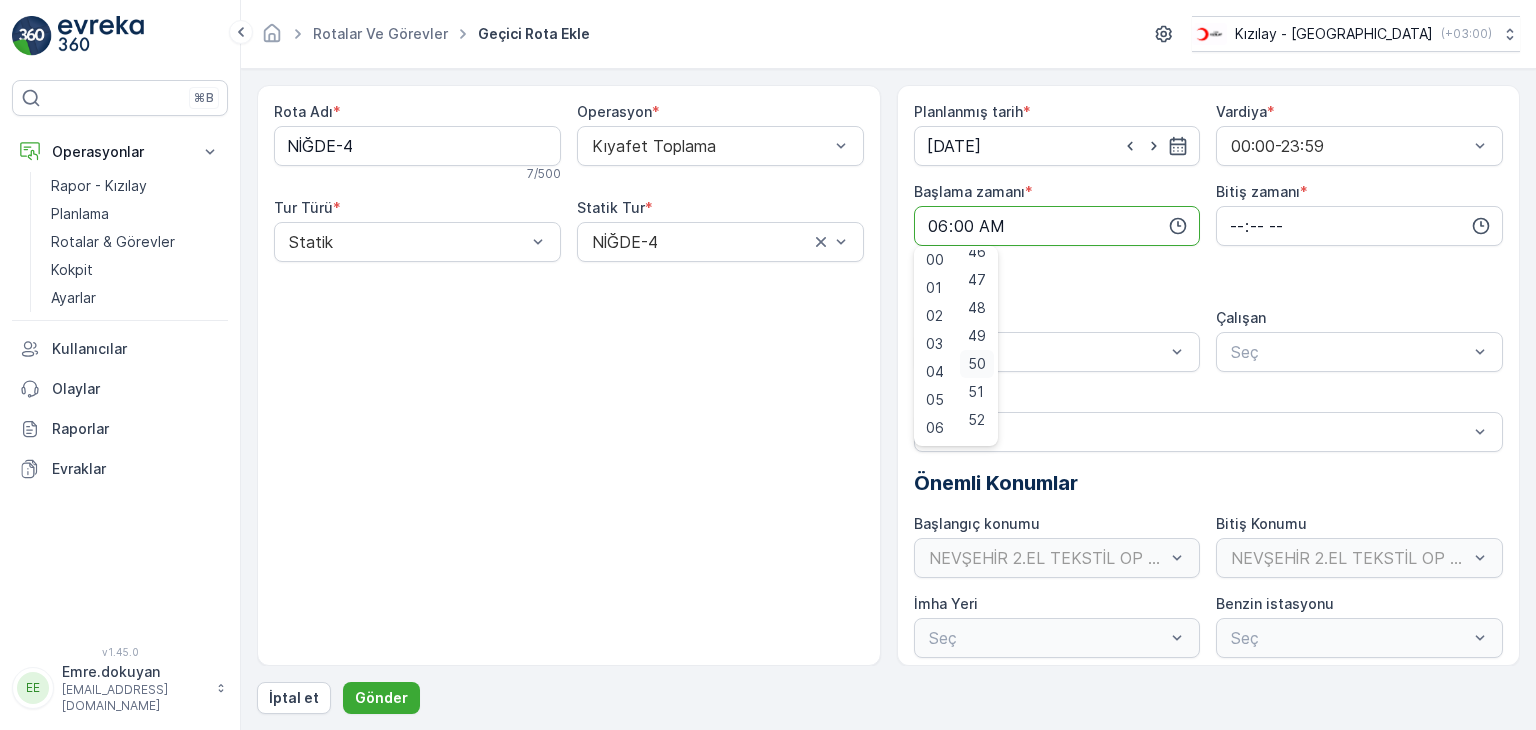click on "50" at bounding box center [977, 364] 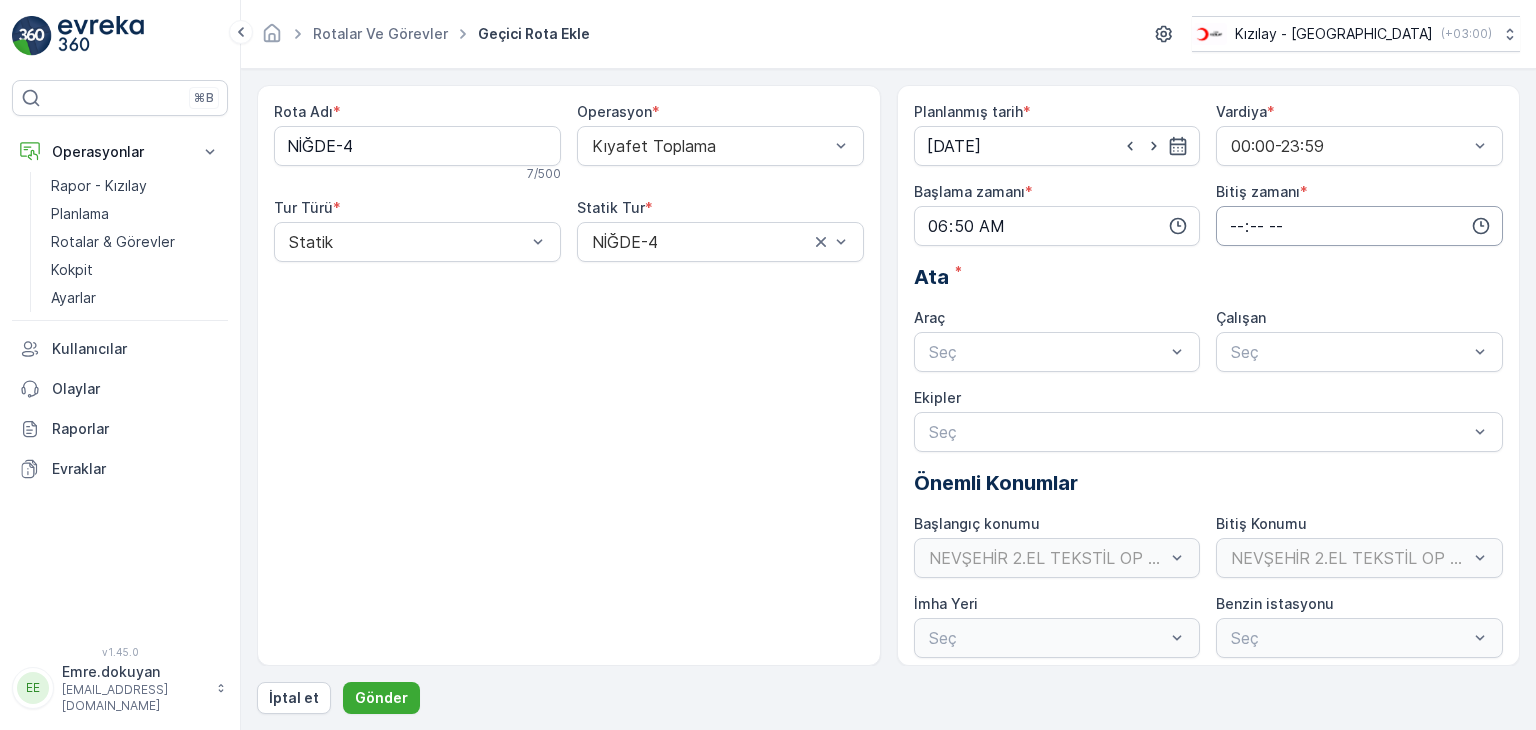 click at bounding box center (1359, 226) 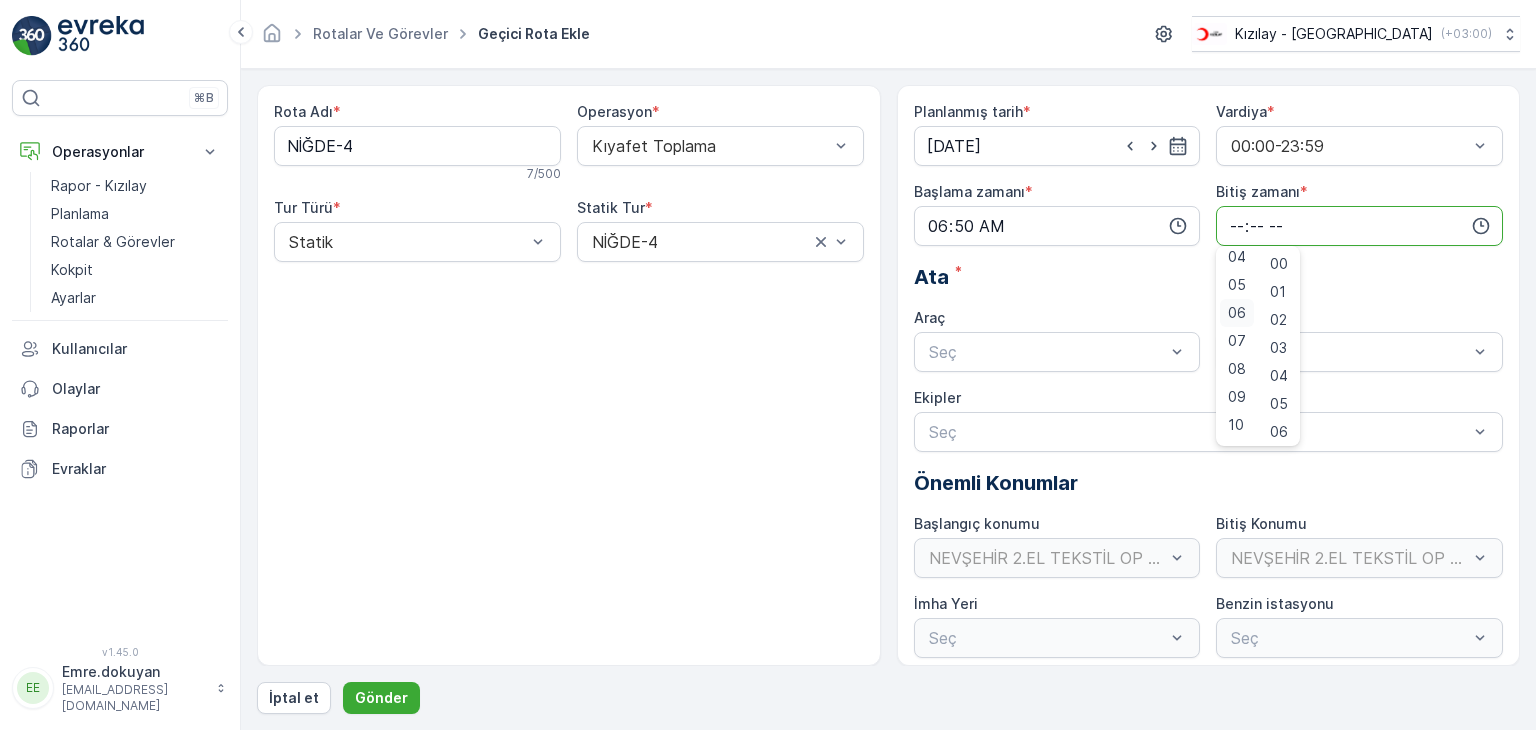 scroll, scrollTop: 400, scrollLeft: 0, axis: vertical 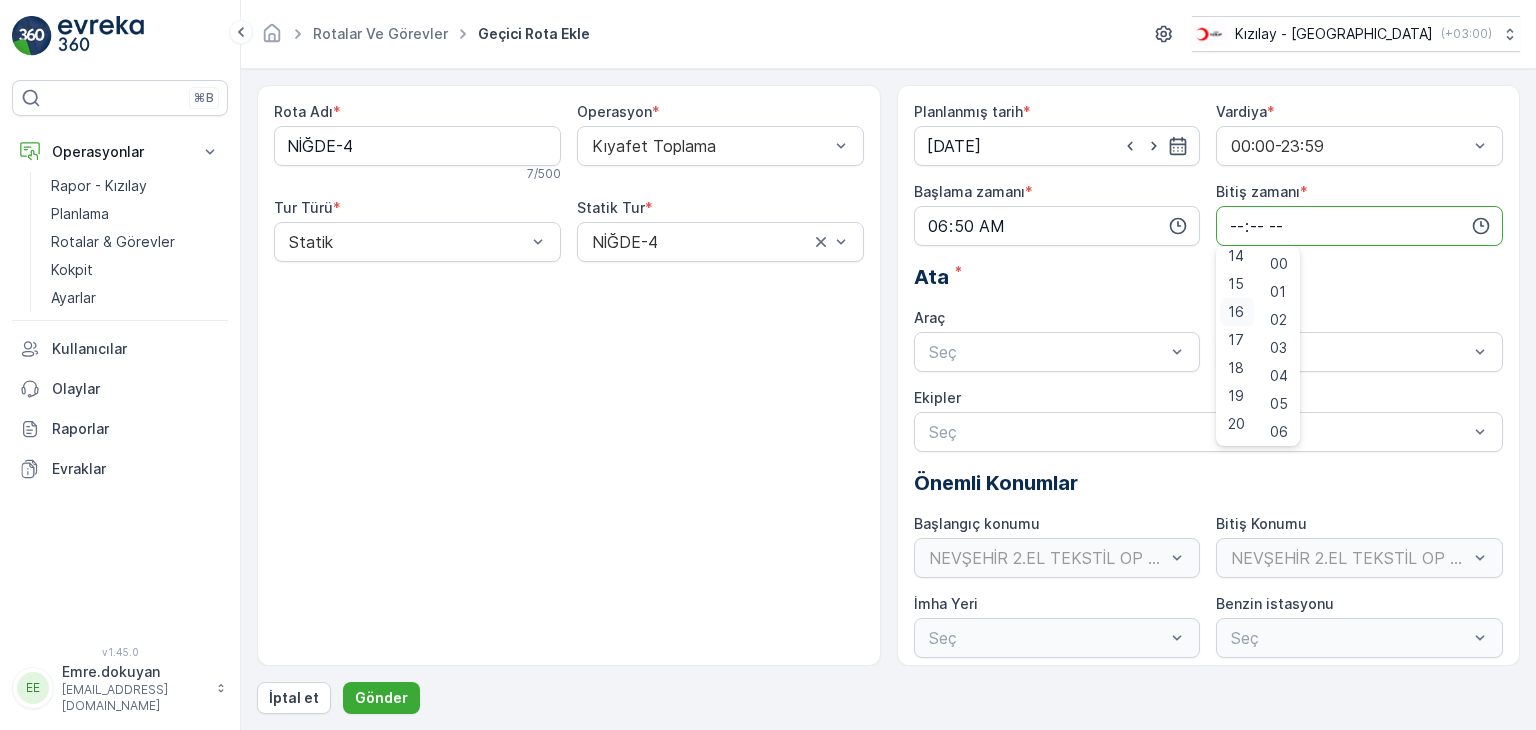 click on "16" at bounding box center [1236, 312] 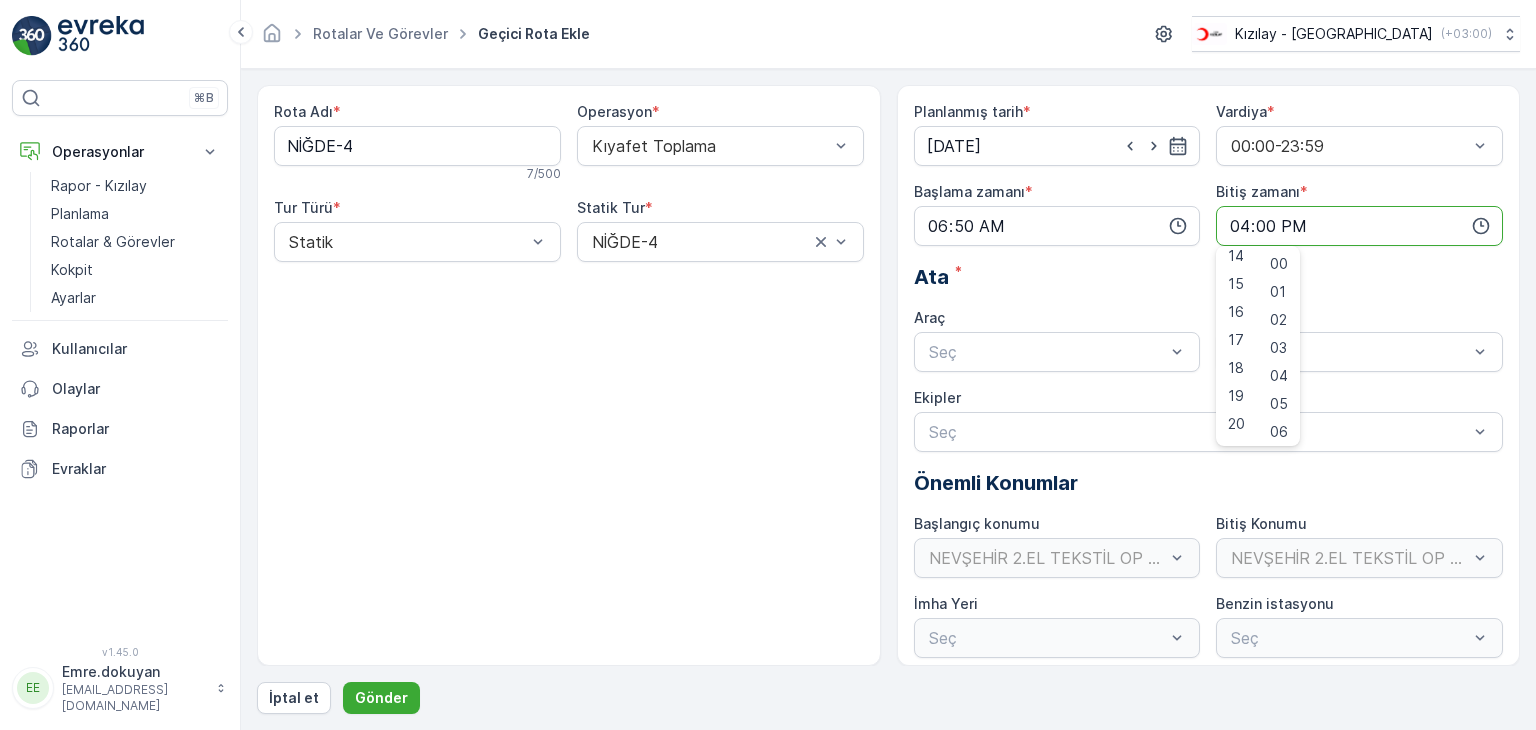click on "00" at bounding box center (1279, 264) 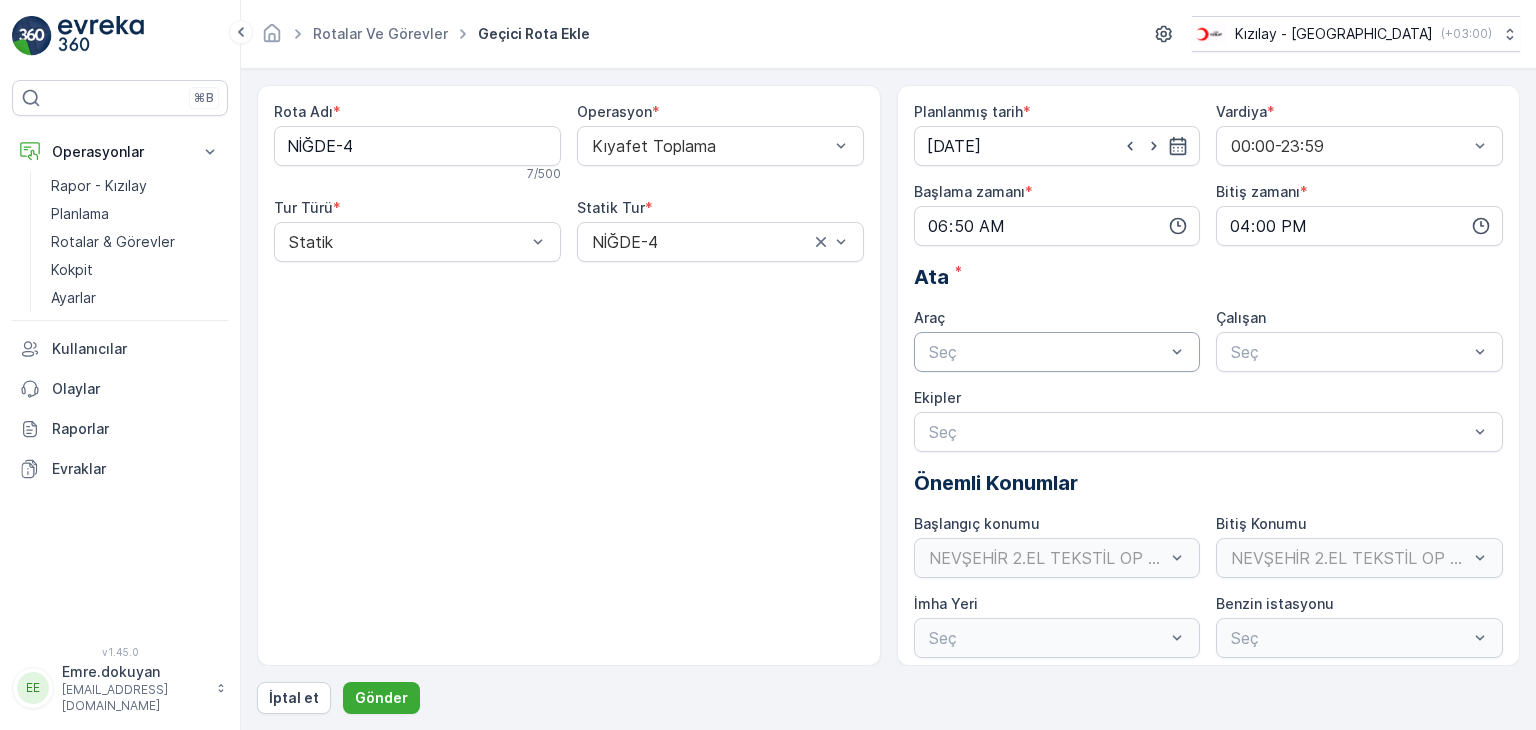 click at bounding box center [1047, 352] 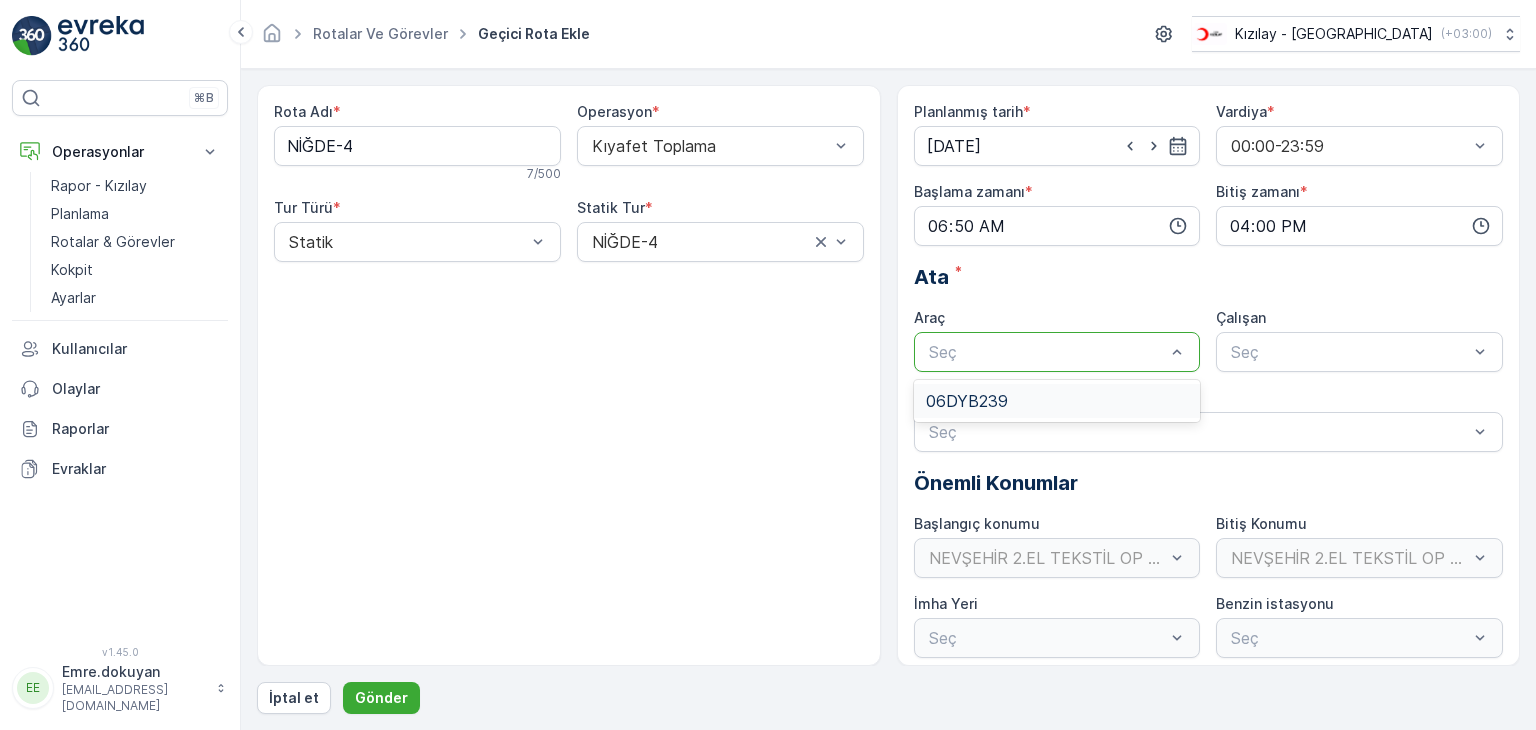 click on "06DYB239" at bounding box center (967, 401) 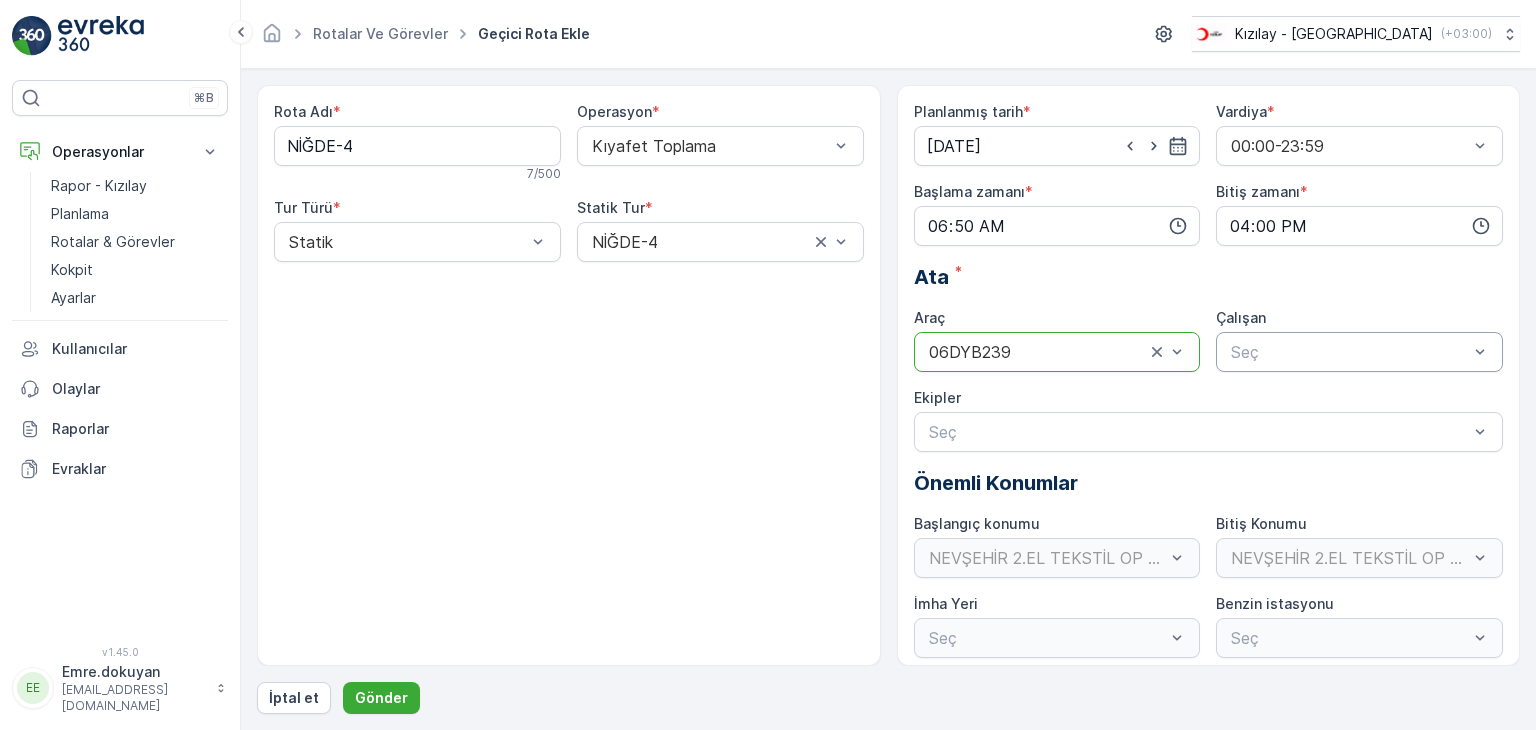 click at bounding box center (1349, 352) 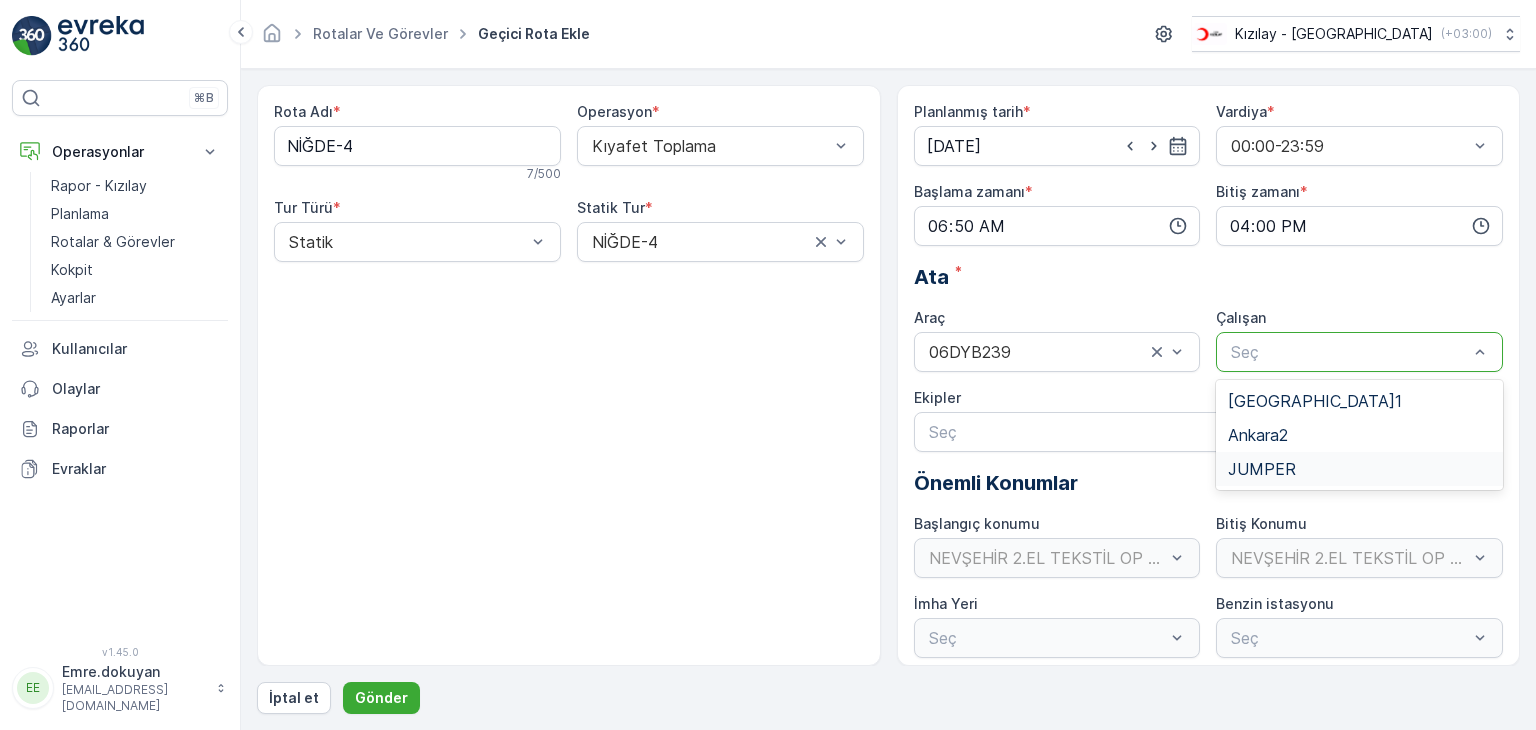 click on "JUMPER" at bounding box center (1262, 469) 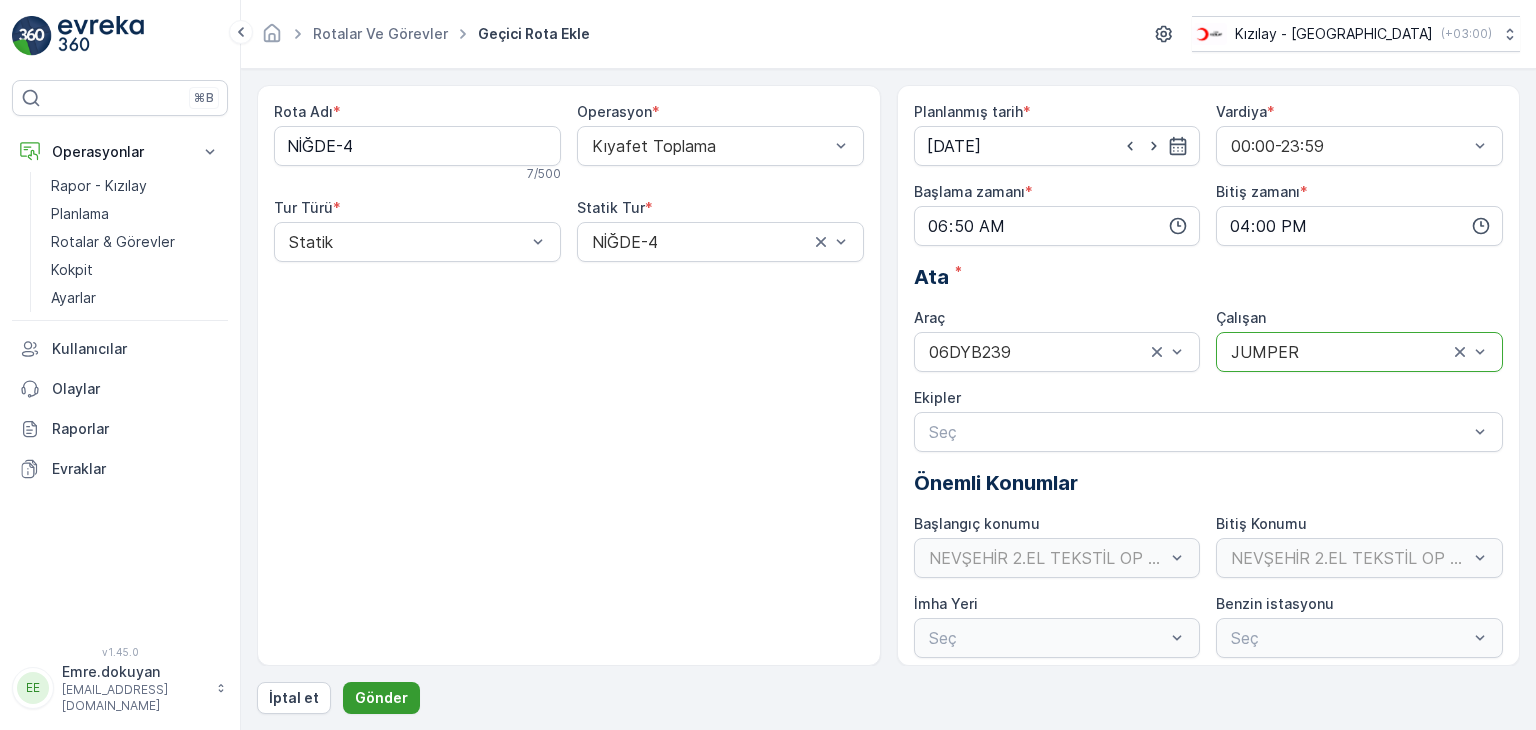 click on "Gönder" at bounding box center (381, 698) 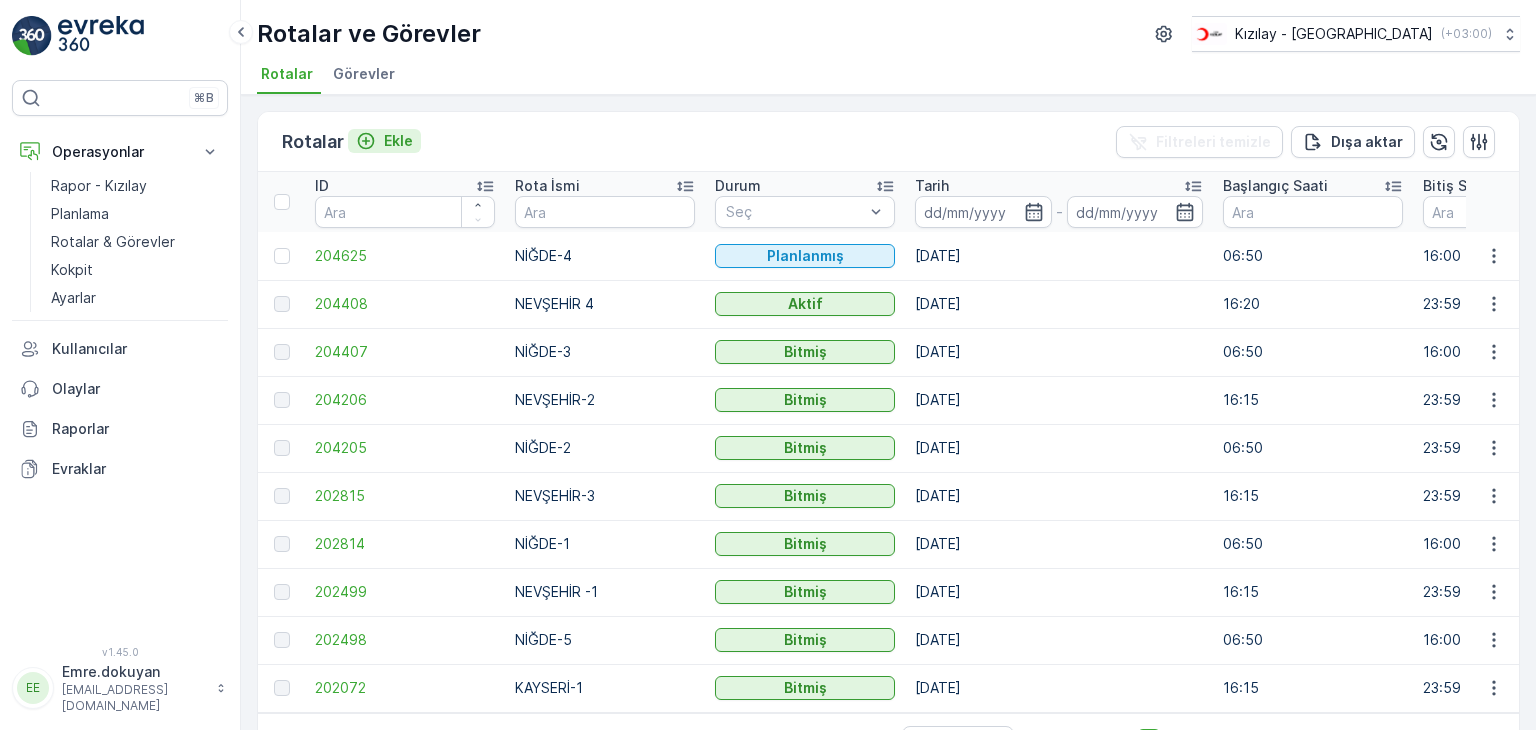 click on "Ekle" at bounding box center [398, 141] 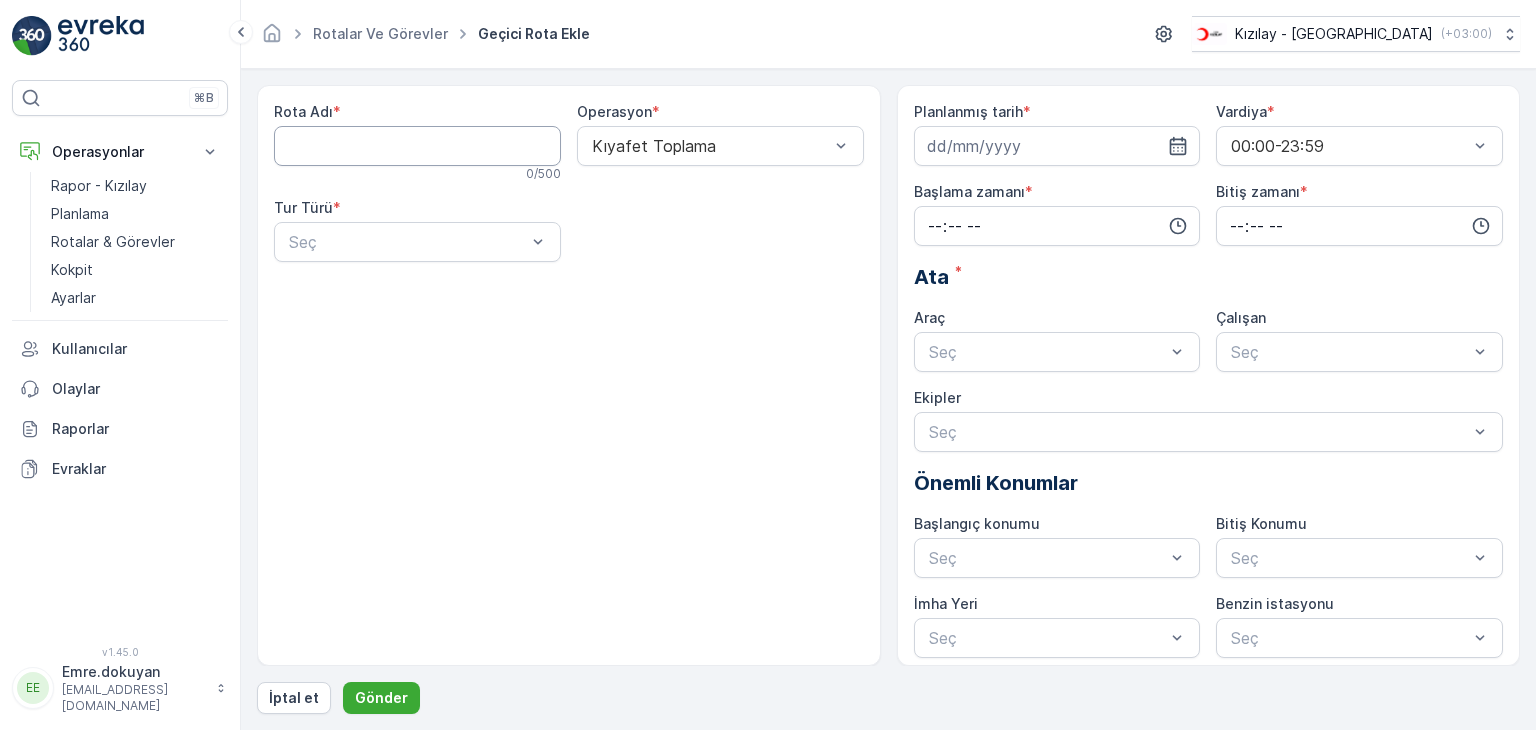 click on "Rota Adı" at bounding box center [417, 146] 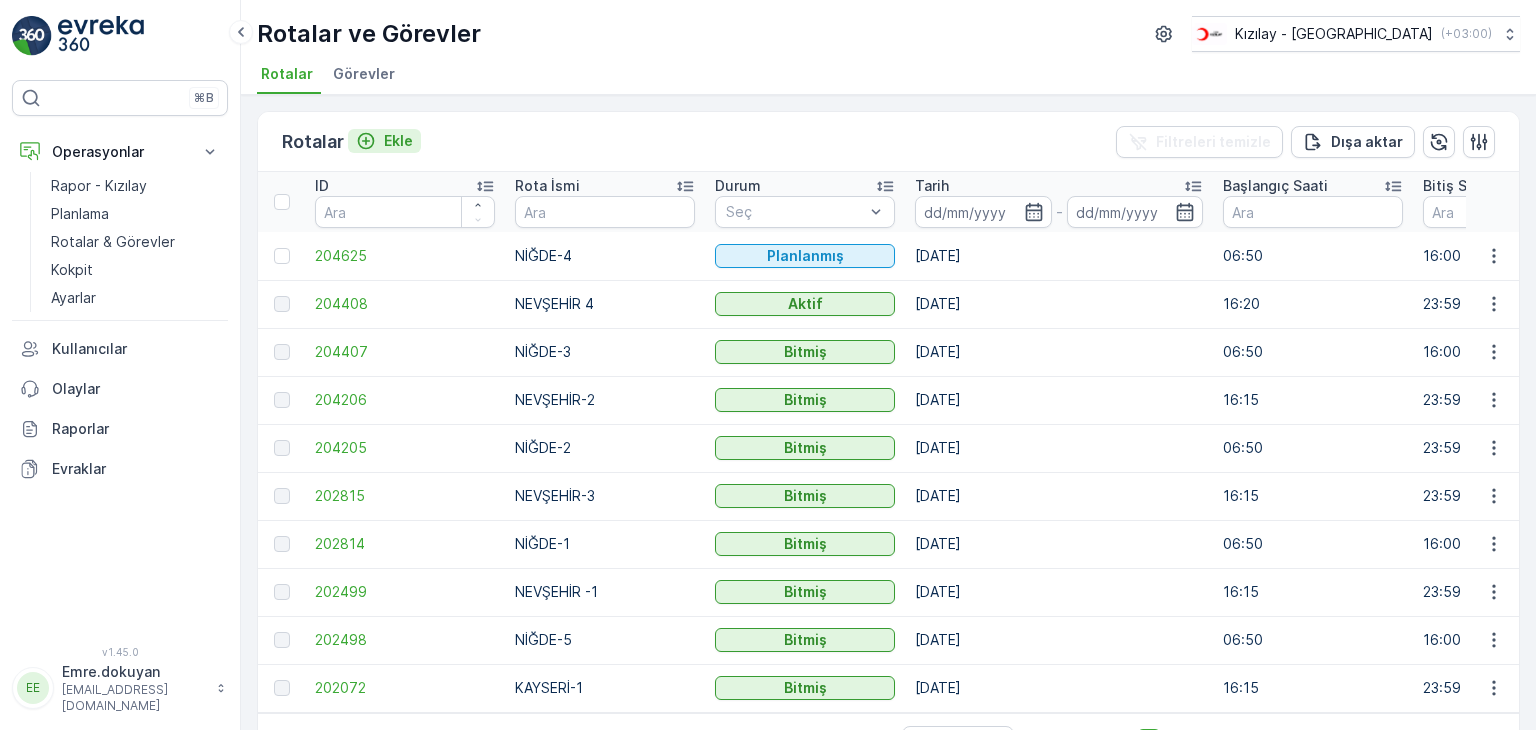 click on "Ekle" at bounding box center [398, 141] 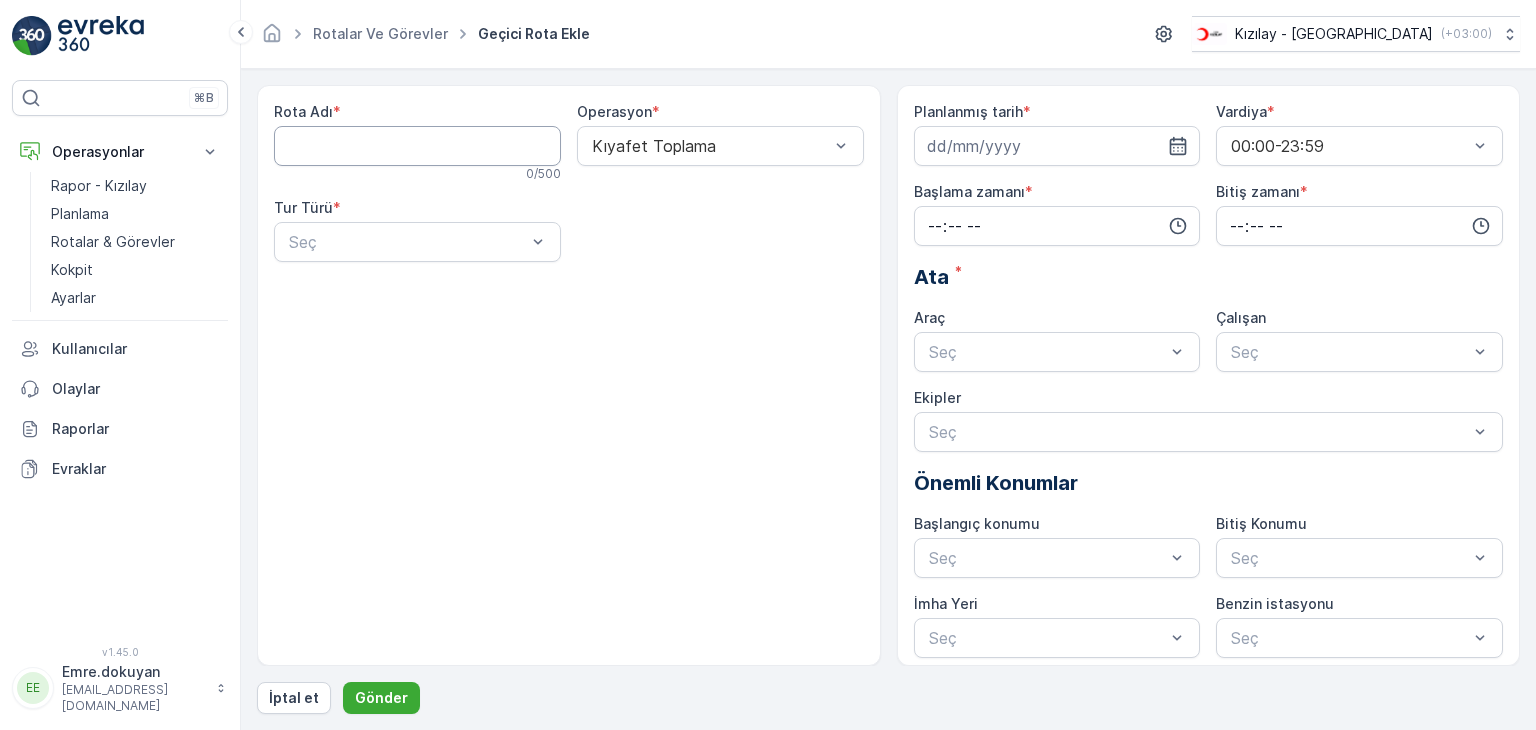 click on "Rota Adı" at bounding box center [417, 146] 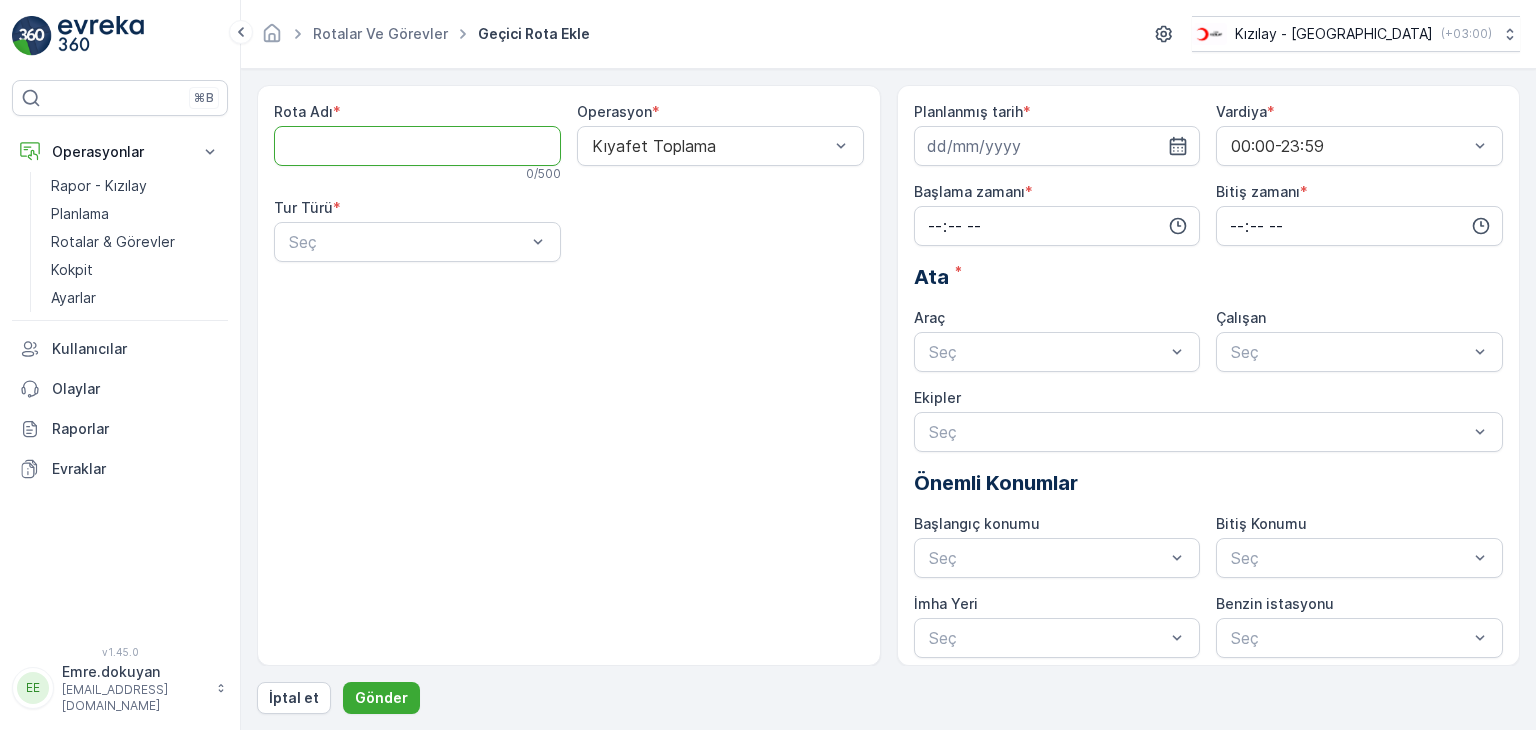 type on "NEVŞEHİR-5" 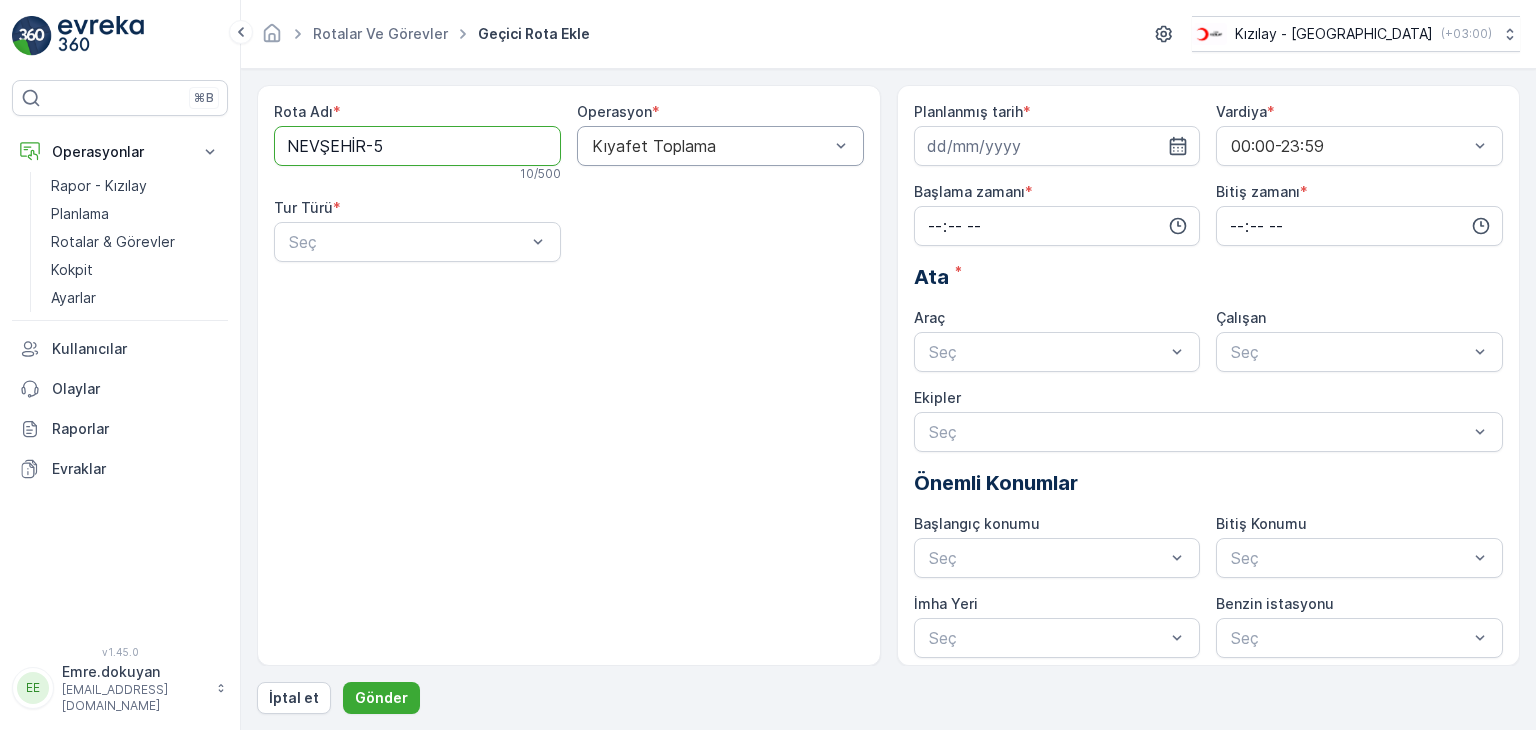 drag, startPoint x: 680, startPoint y: 147, endPoint x: 680, endPoint y: 162, distance: 15 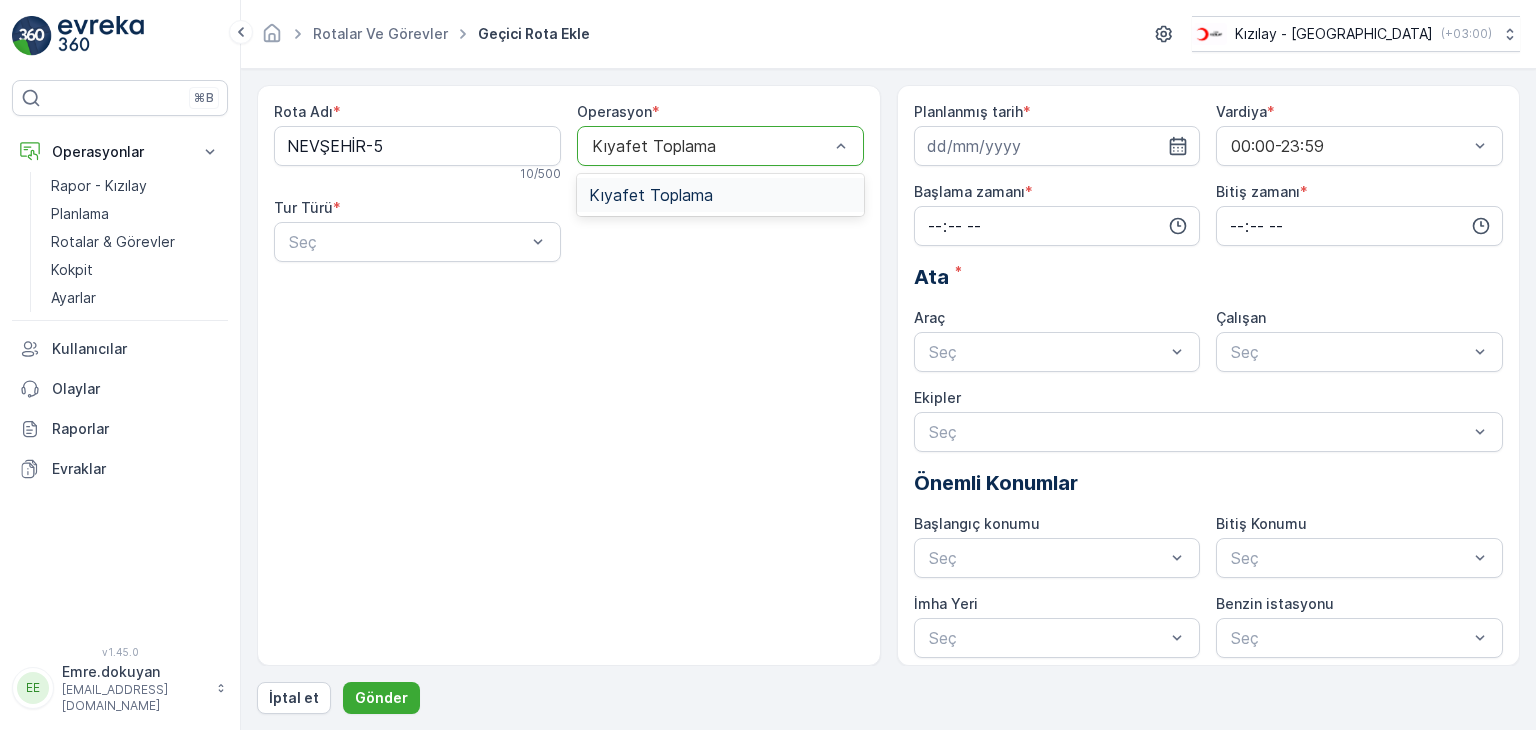 click on "Kıyafet Toplama" at bounding box center [720, 195] 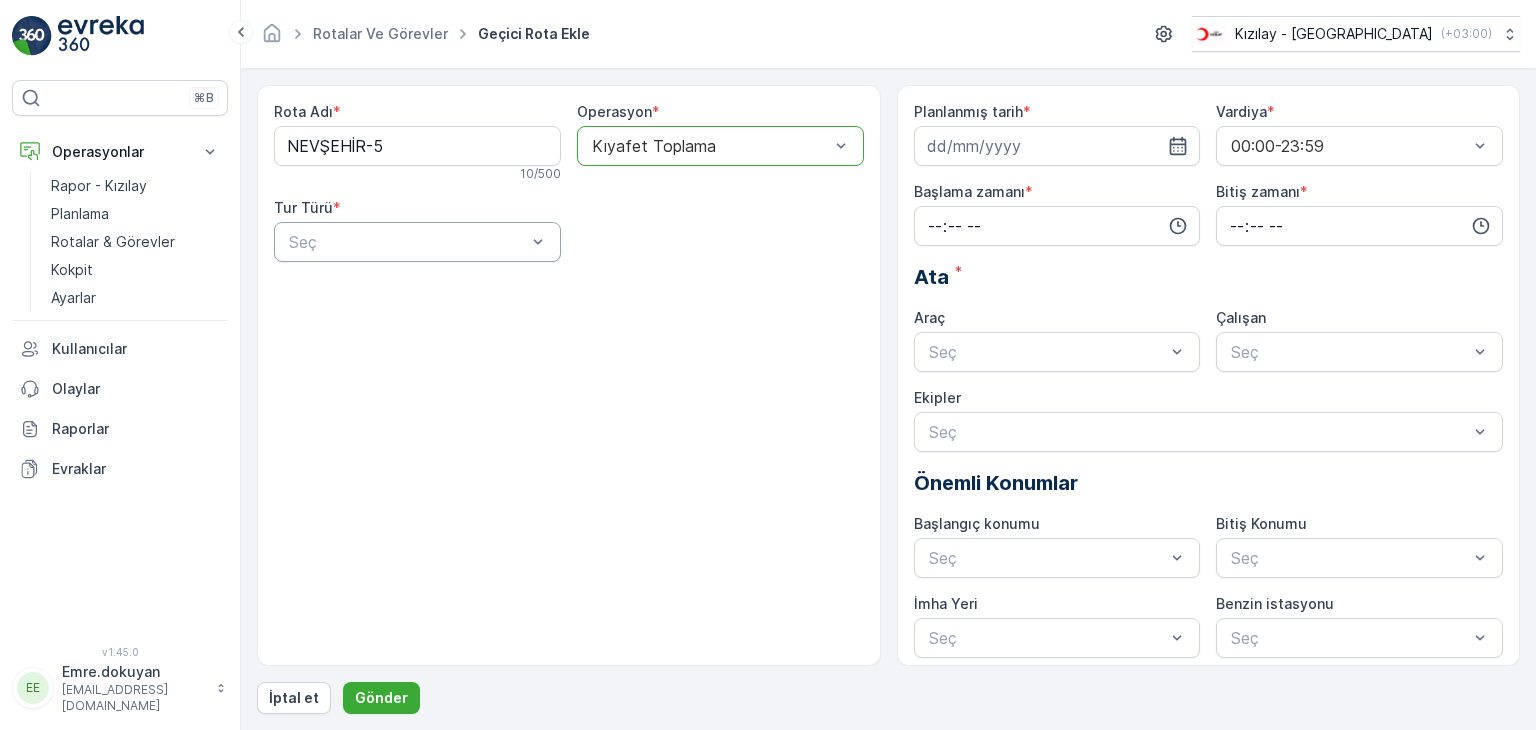 click at bounding box center (407, 242) 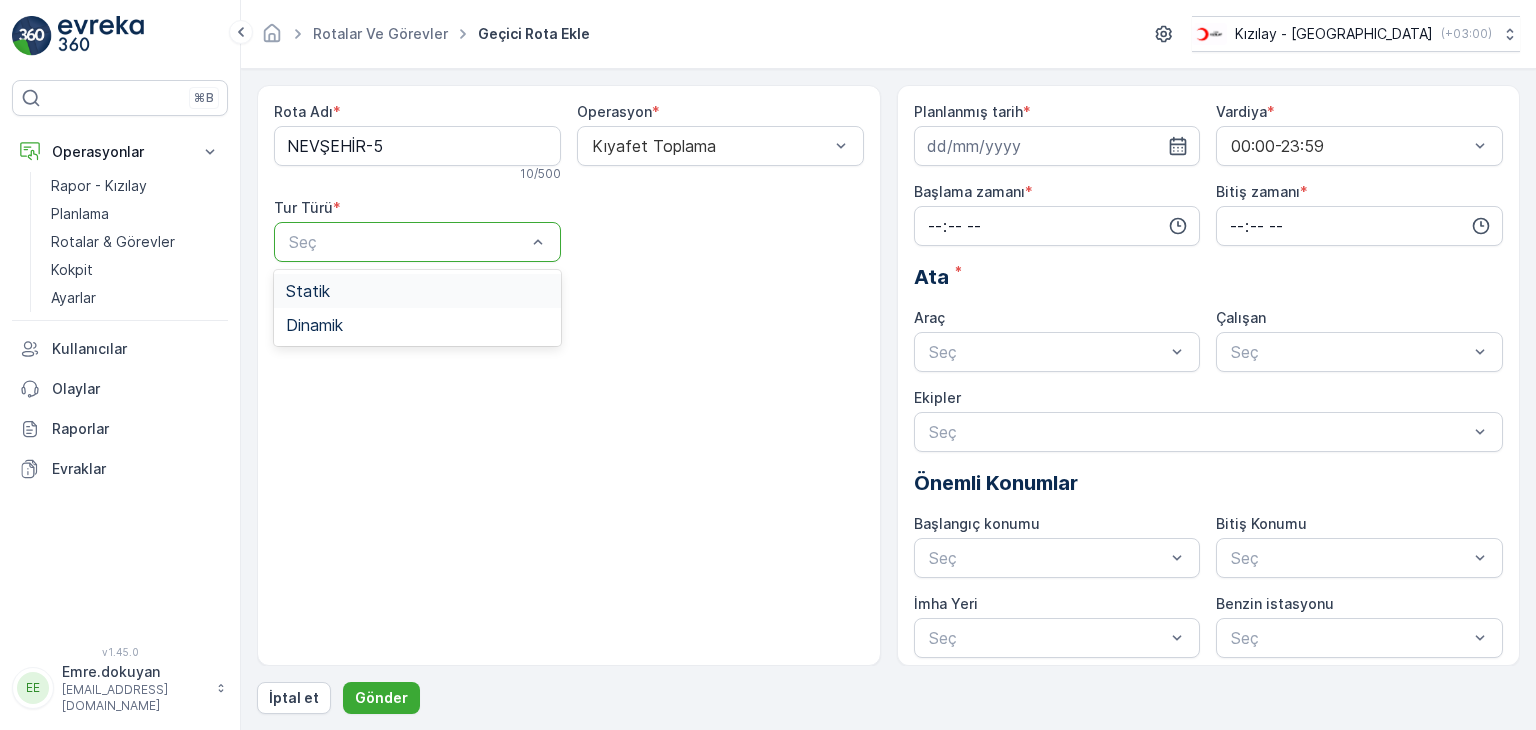 drag, startPoint x: 376, startPoint y: 296, endPoint x: 420, endPoint y: 293, distance: 44.102154 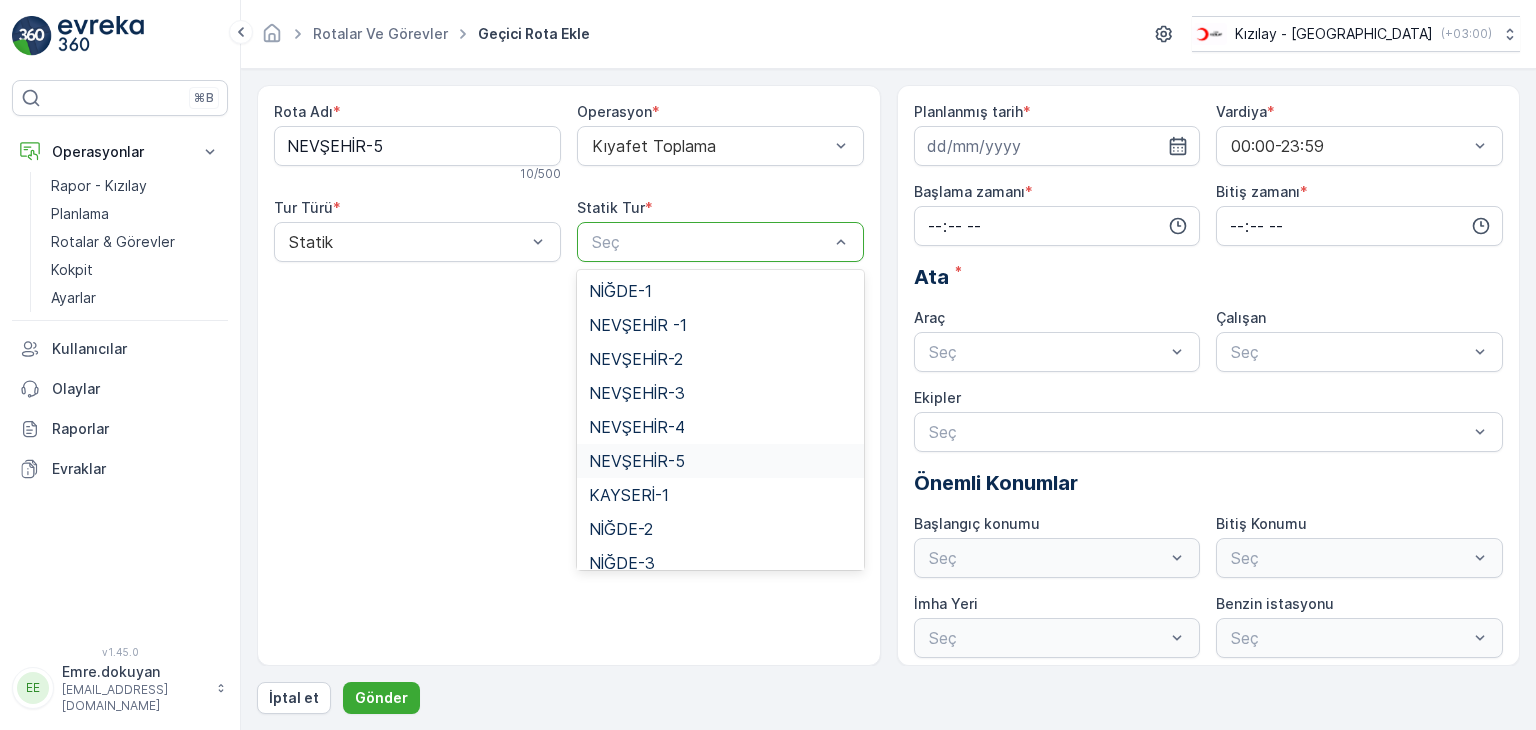 click on "NEVŞEHİR-5" at bounding box center (637, 461) 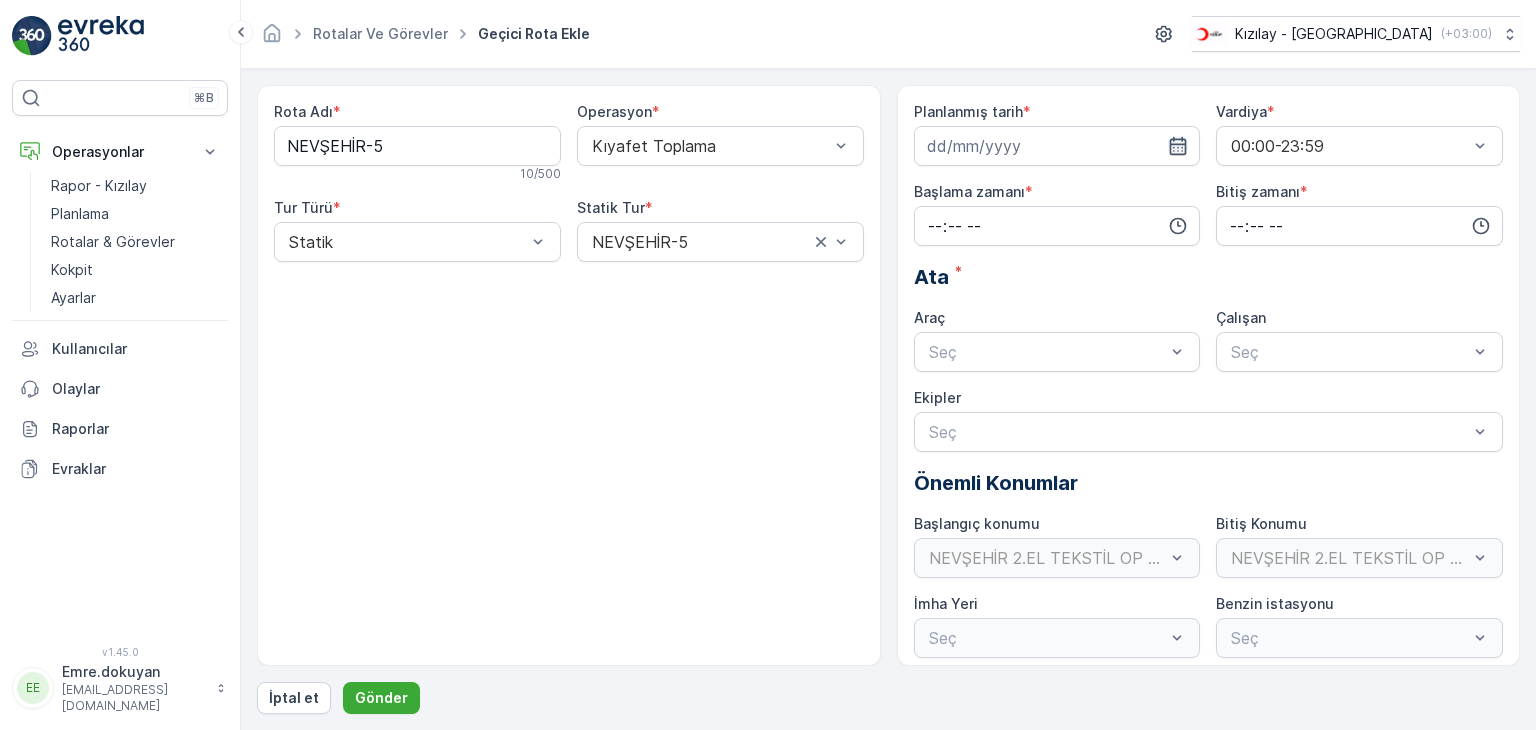 click 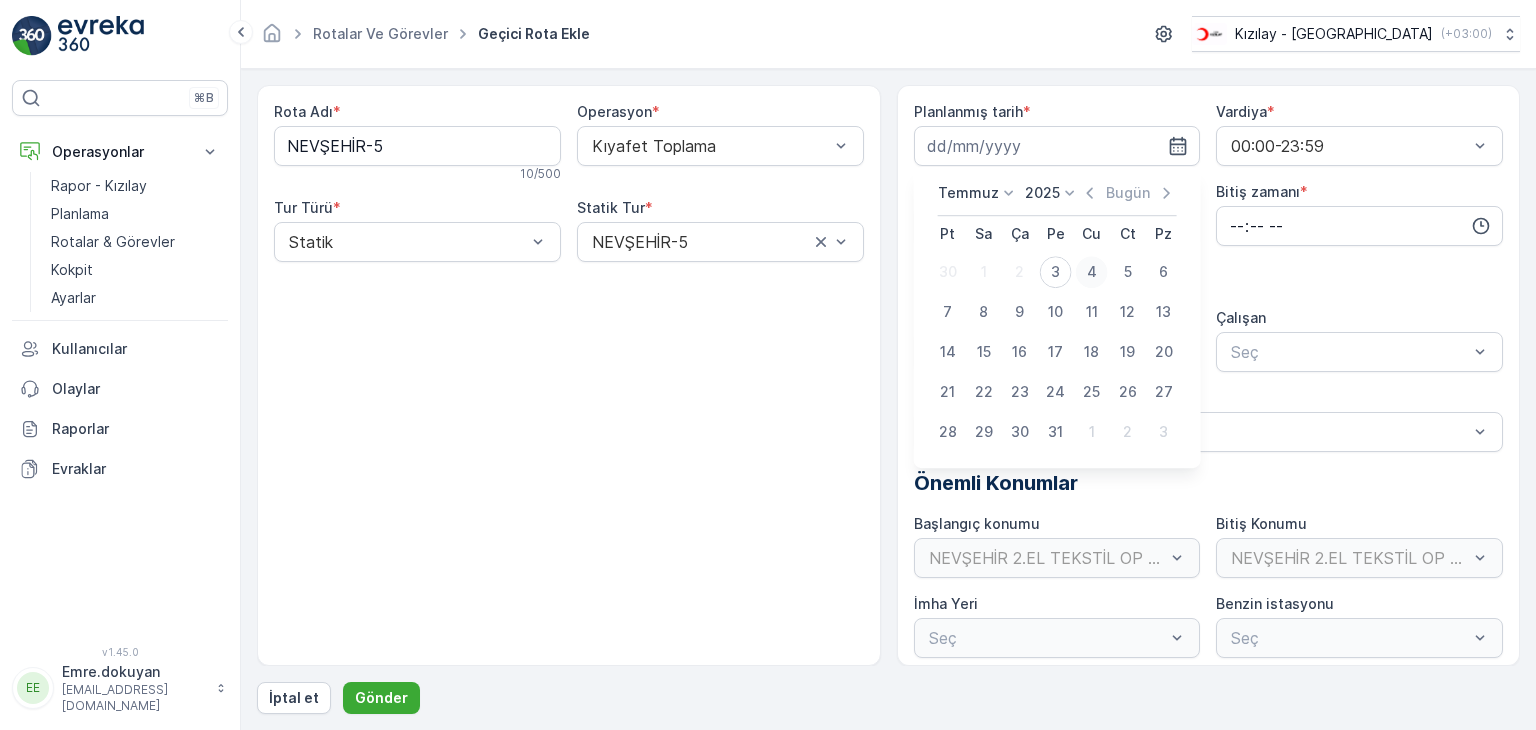 click on "4" at bounding box center (1092, 272) 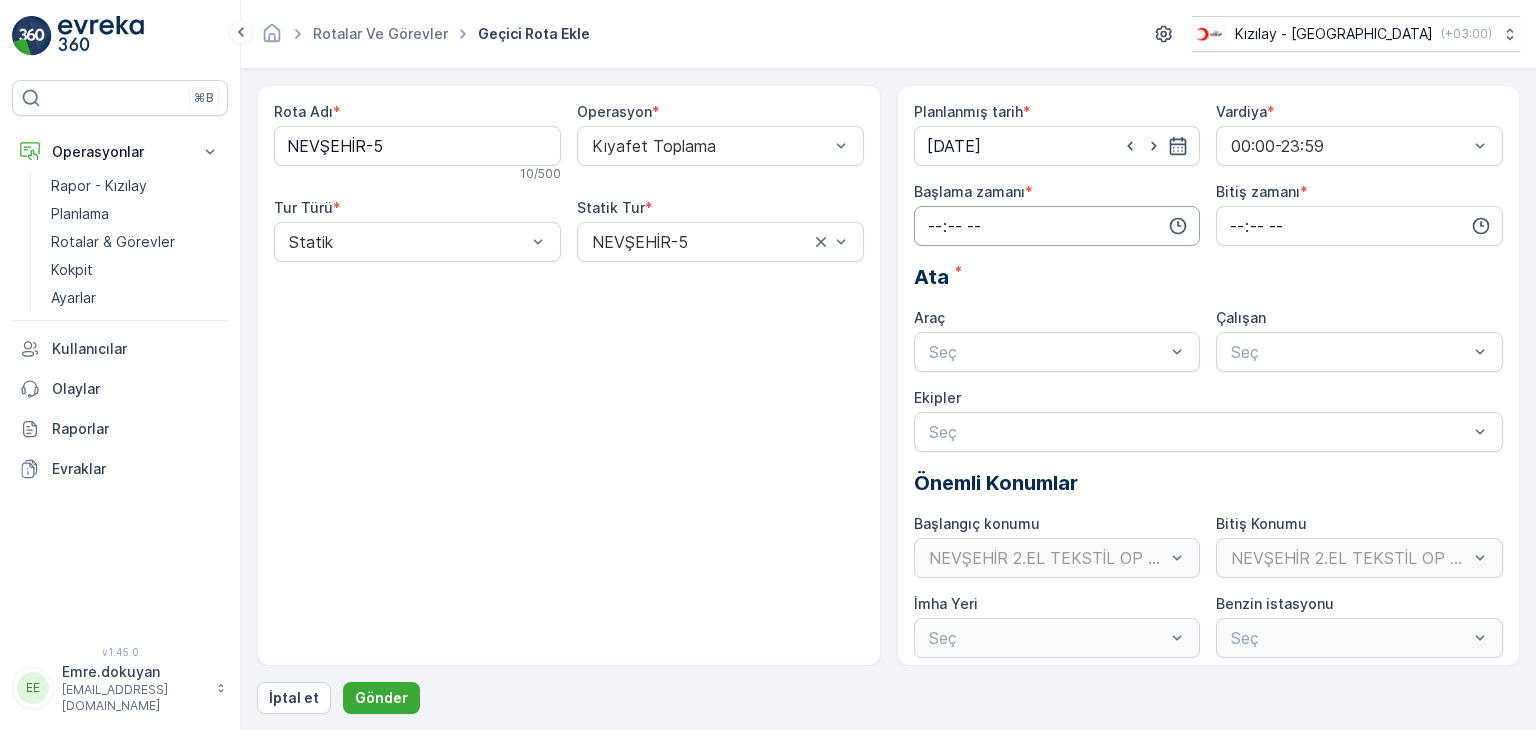 click at bounding box center [1057, 226] 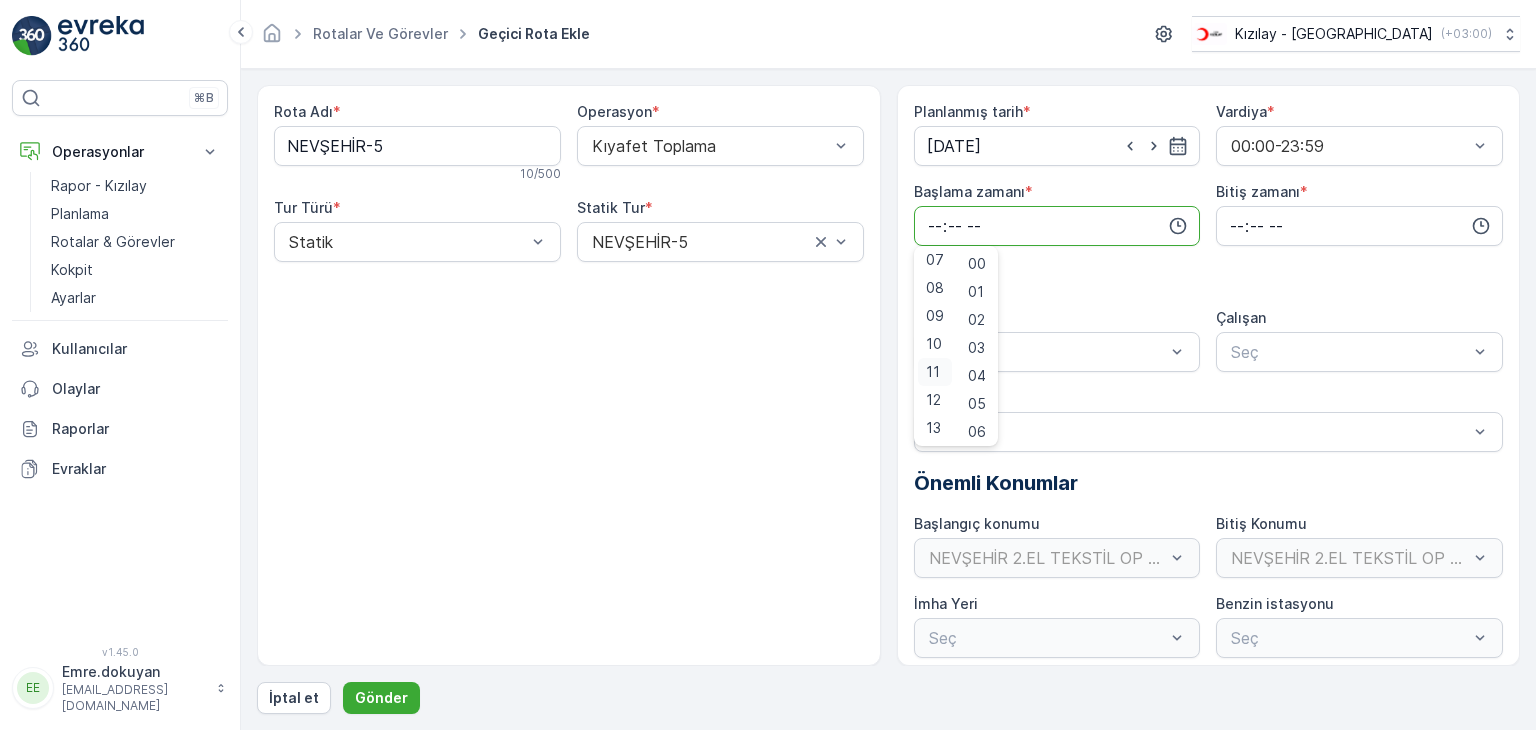 scroll, scrollTop: 300, scrollLeft: 0, axis: vertical 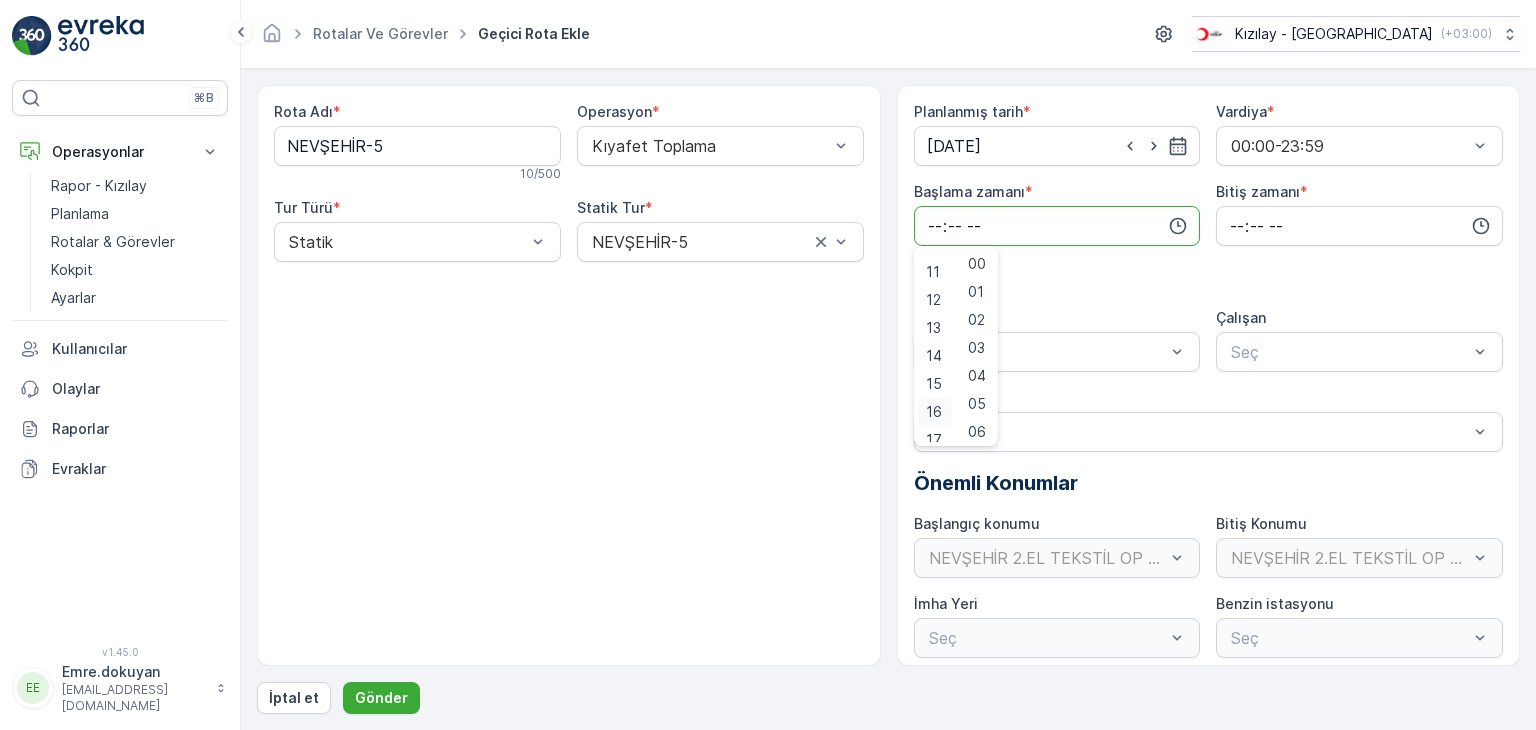 click on "16" at bounding box center (934, 412) 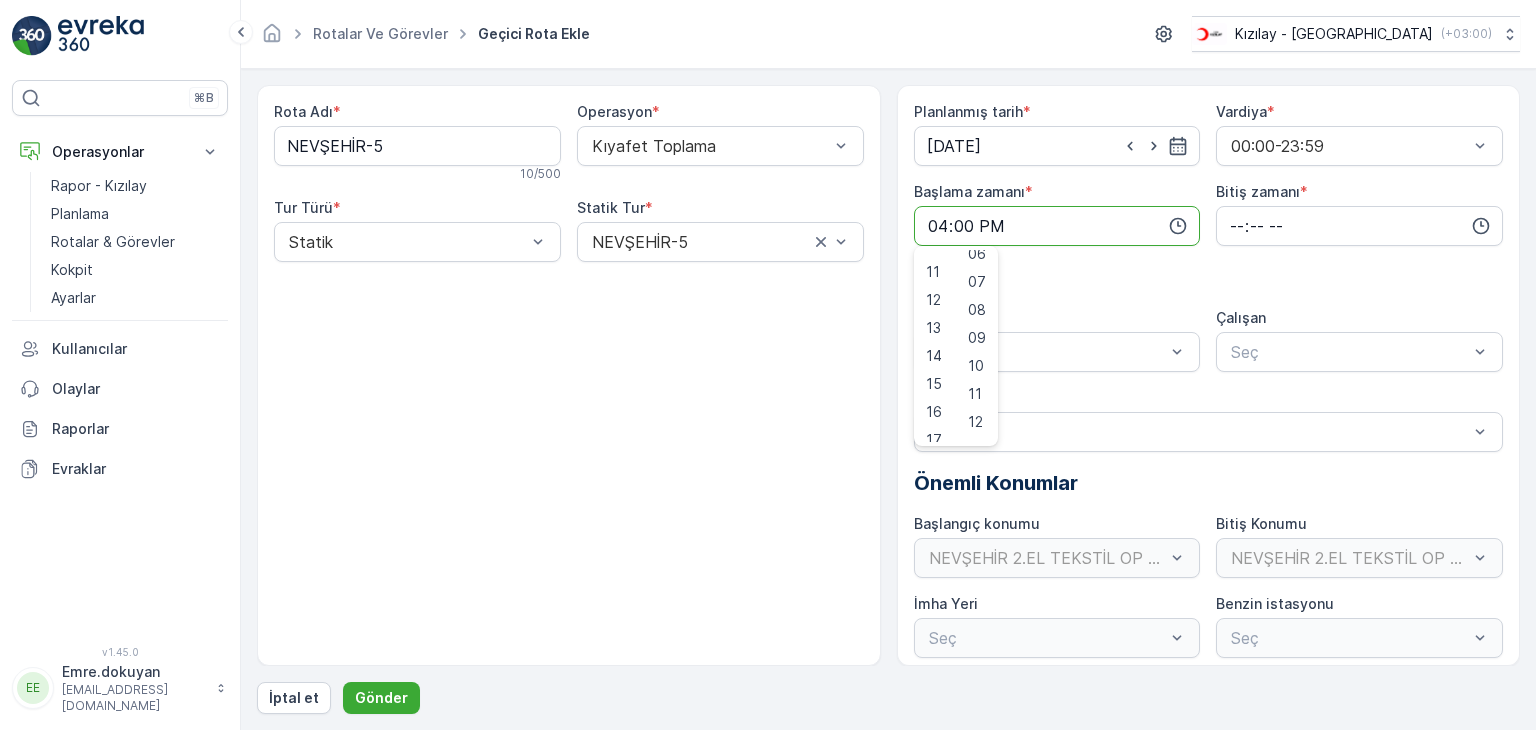 scroll, scrollTop: 200, scrollLeft: 0, axis: vertical 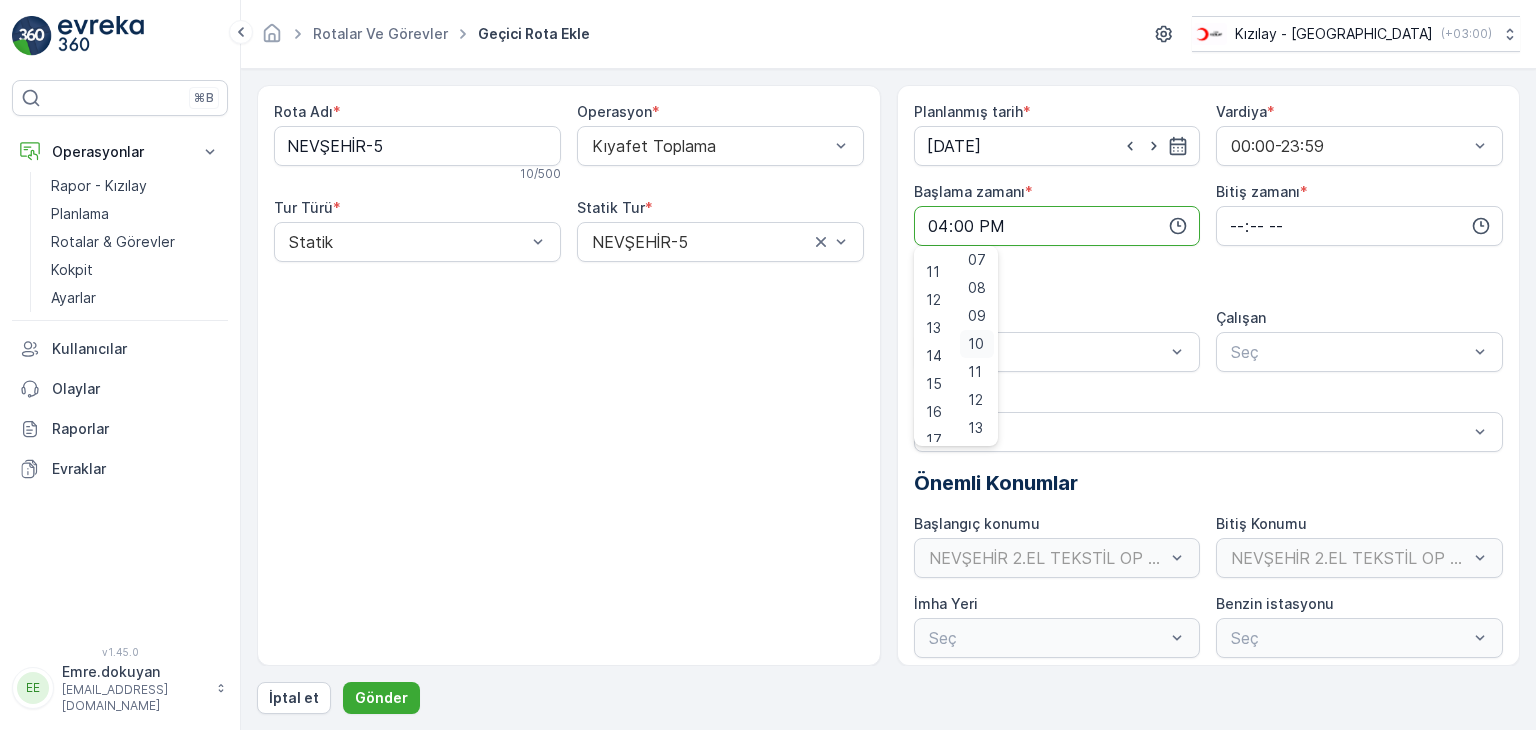 click on "10" at bounding box center [976, 344] 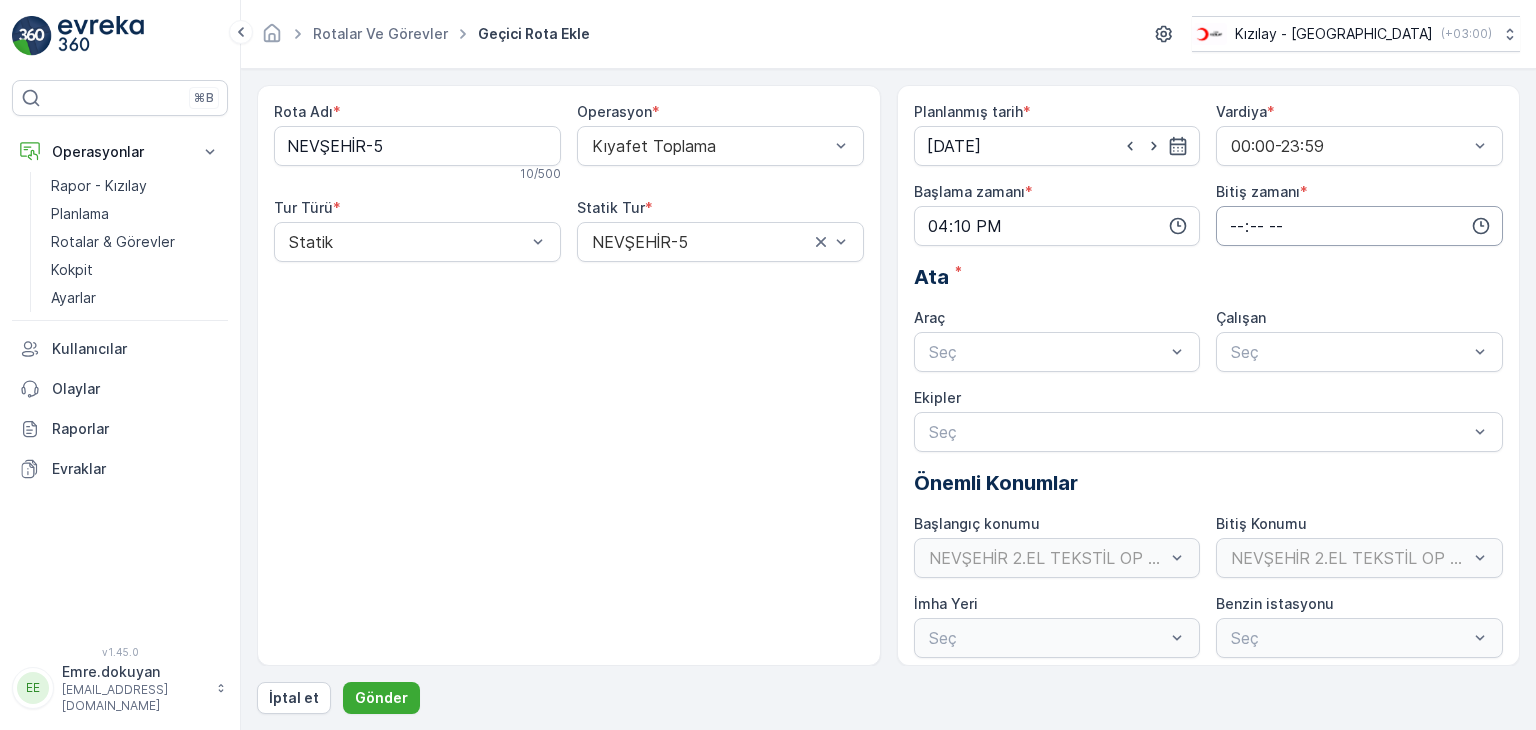 click at bounding box center [1359, 226] 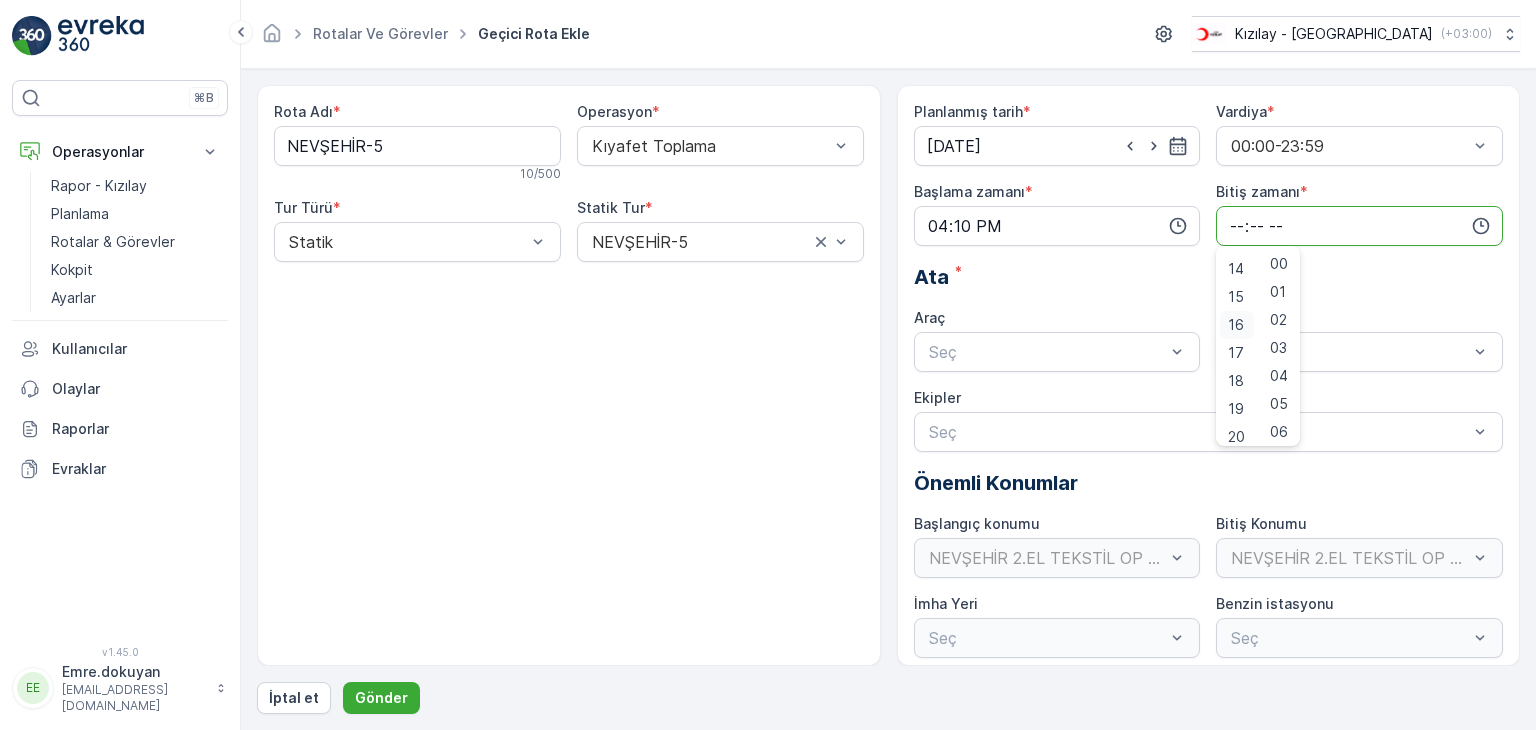 scroll, scrollTop: 480, scrollLeft: 0, axis: vertical 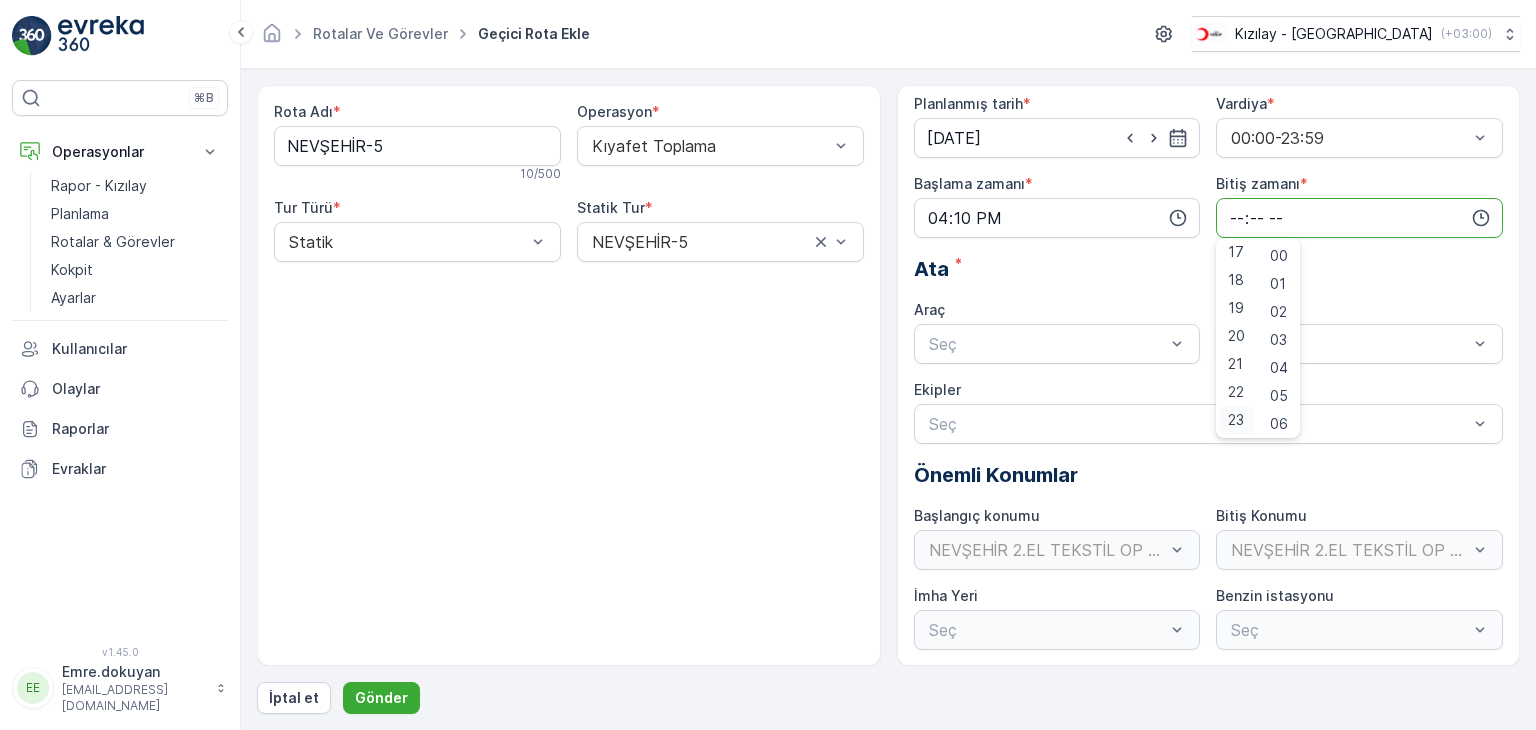 click on "23" at bounding box center (1236, 420) 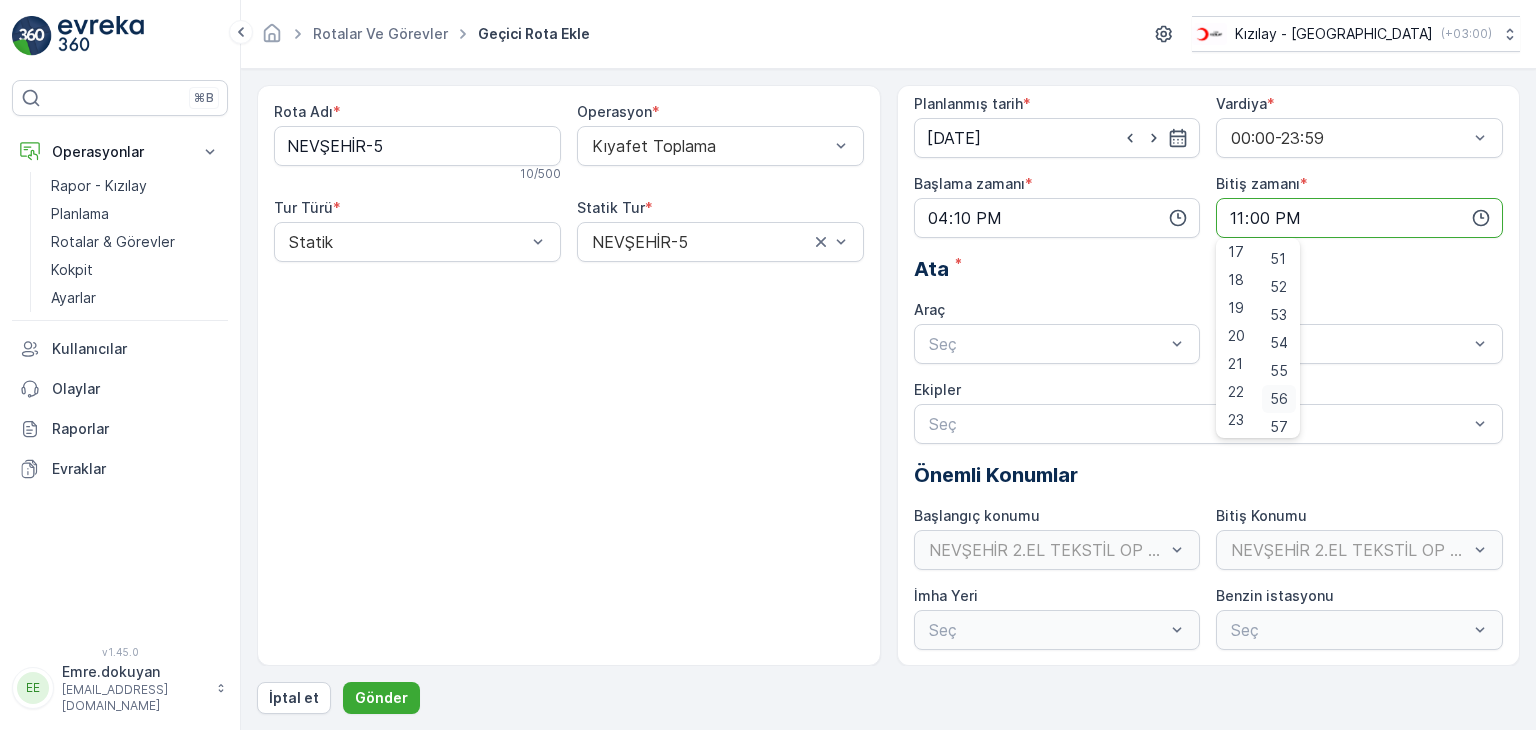 scroll, scrollTop: 1488, scrollLeft: 0, axis: vertical 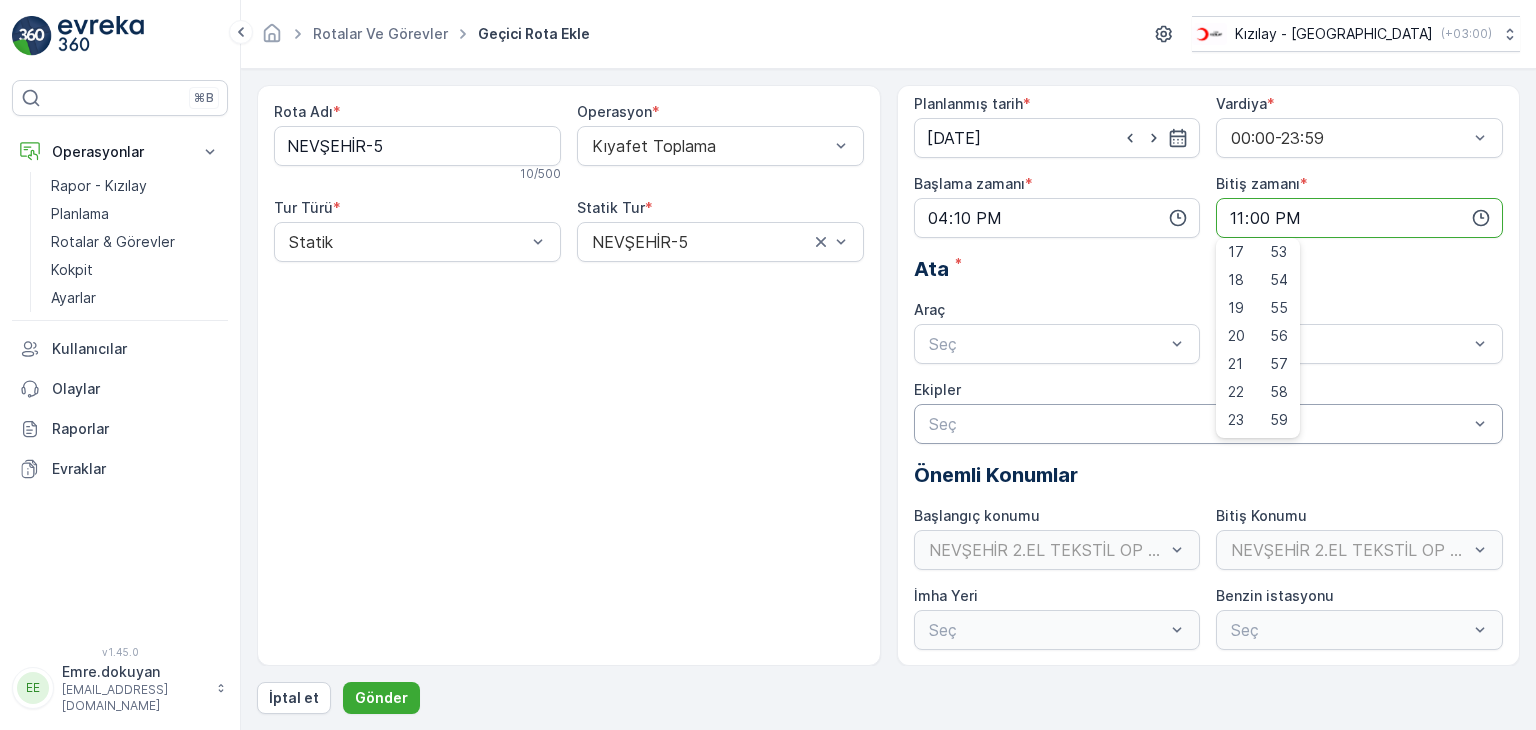 click on "59" at bounding box center (1279, 420) 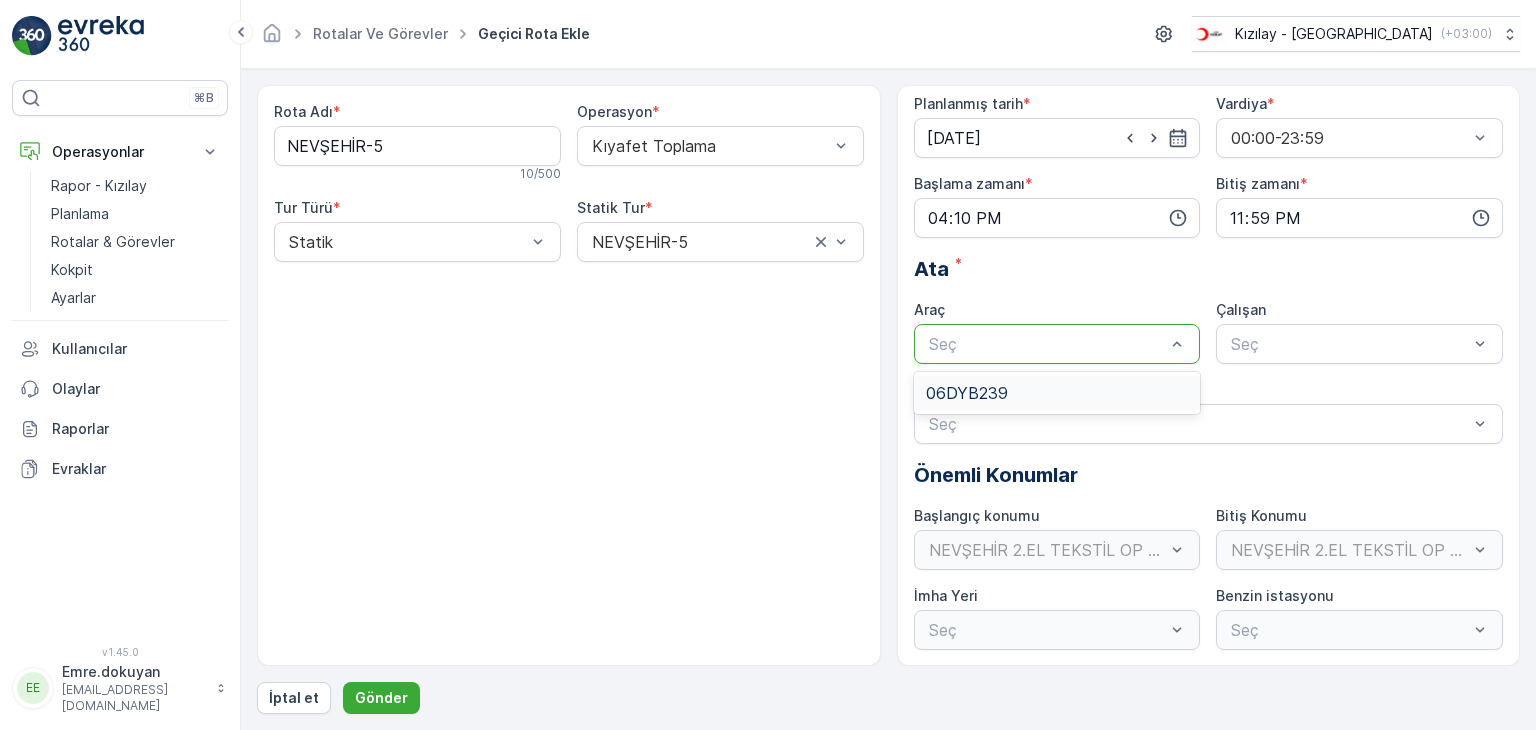 click at bounding box center [1047, 344] 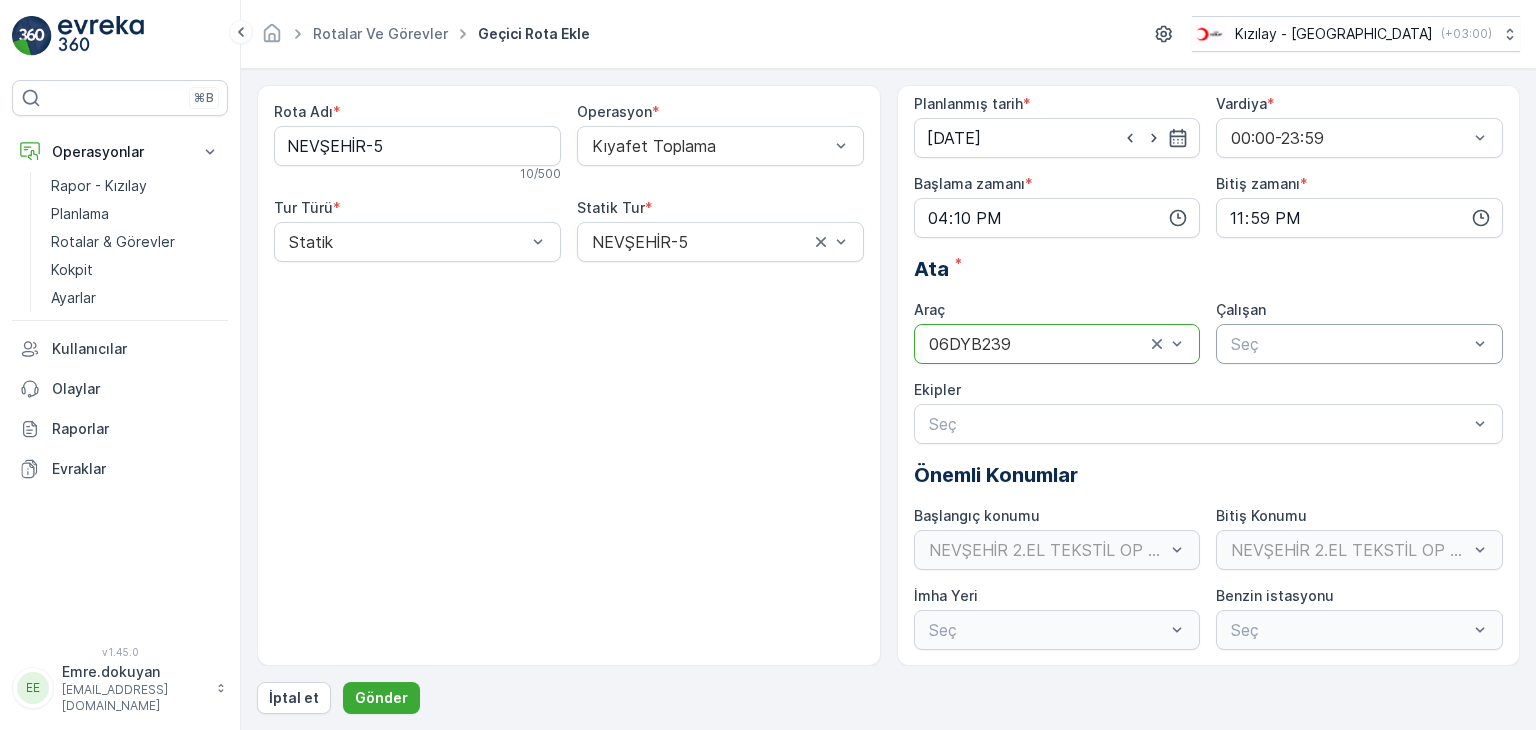 click at bounding box center [1349, 344] 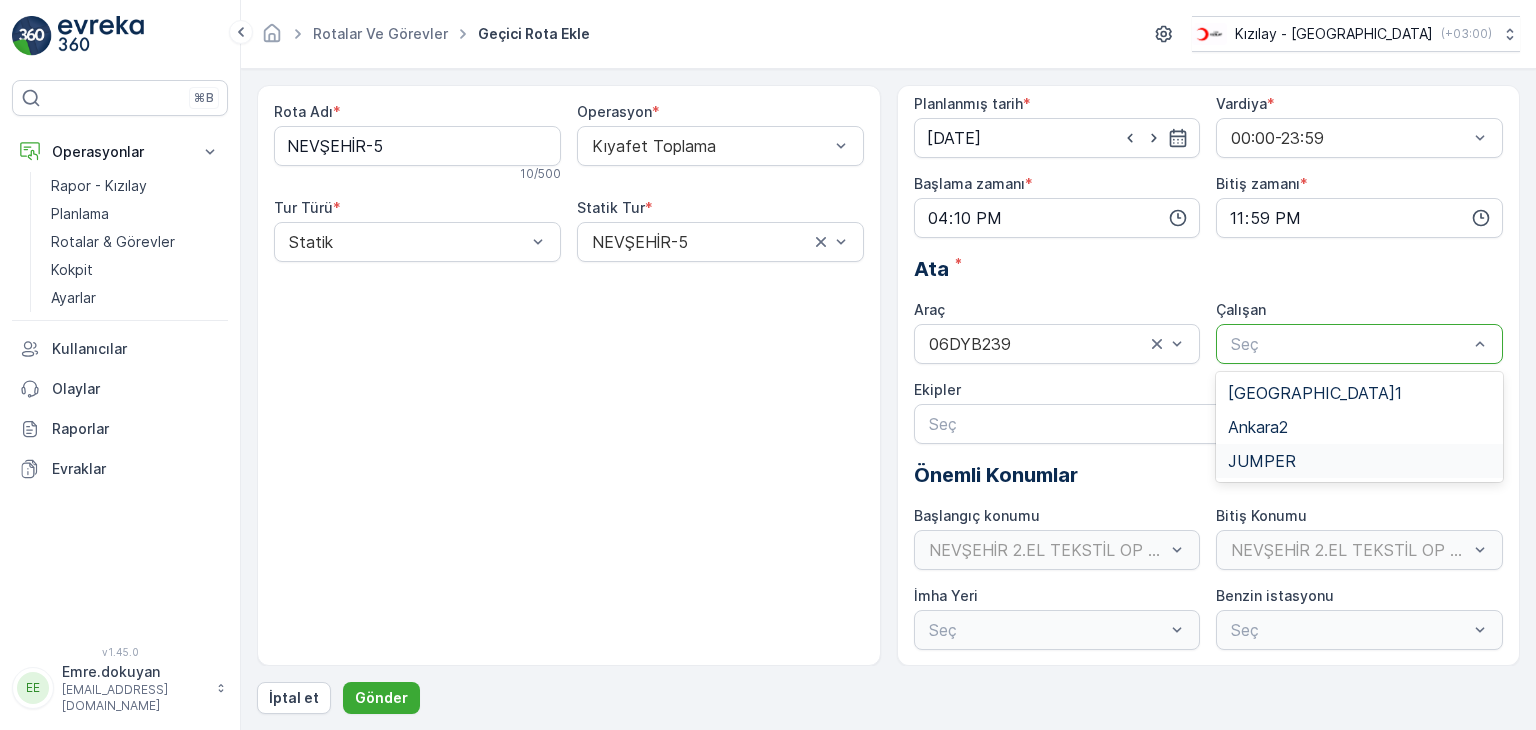 click on "JUMPER" at bounding box center (1262, 461) 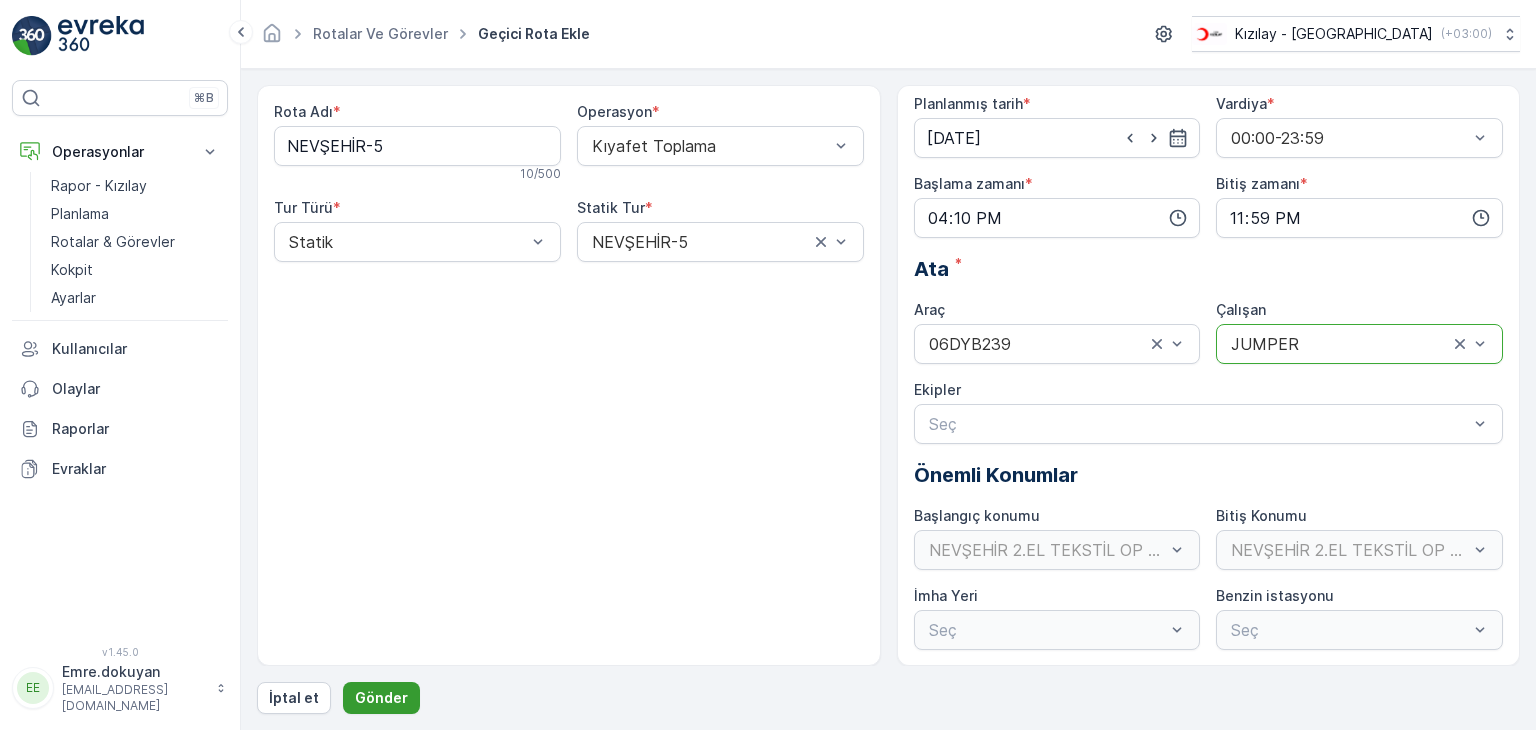 click on "Gönder" at bounding box center (381, 698) 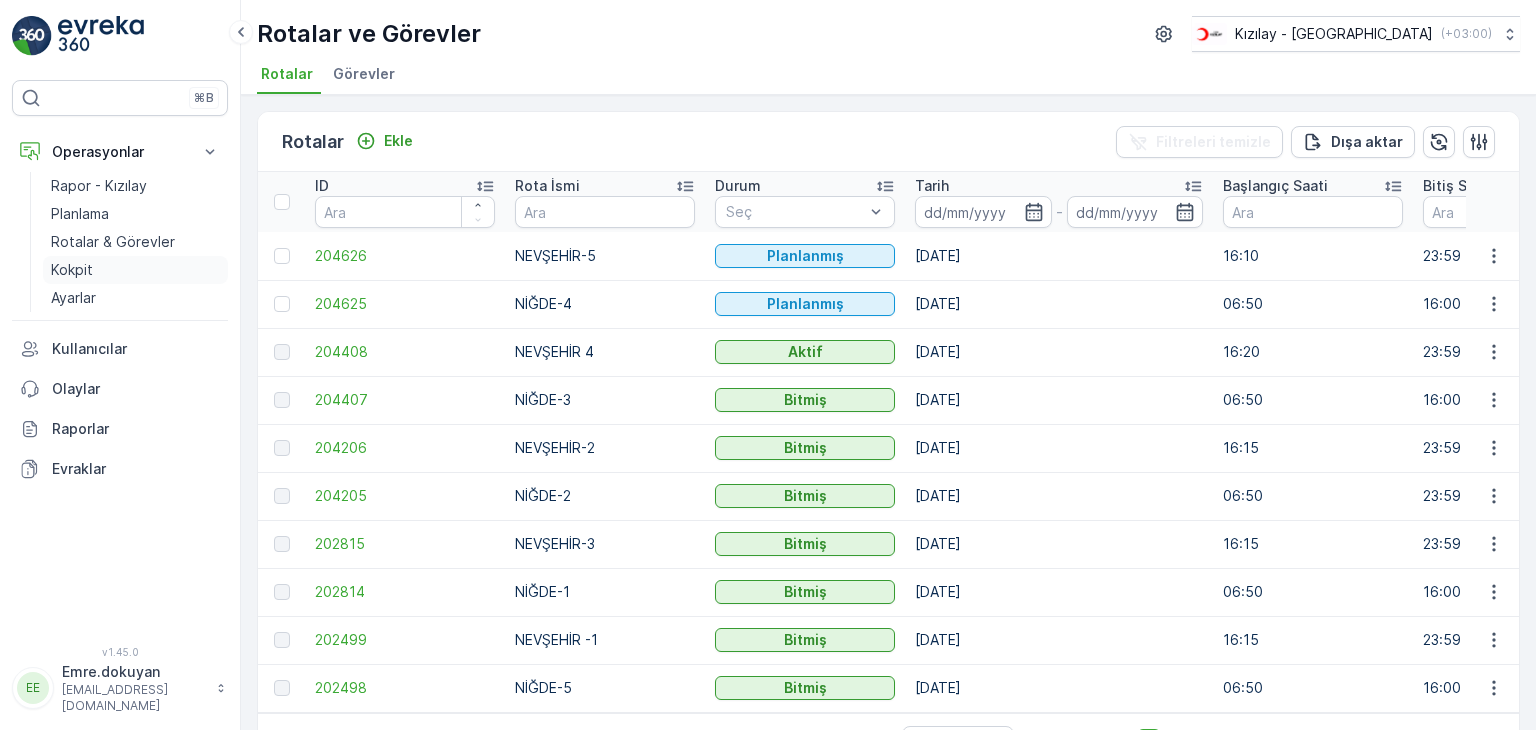 click on "Kokpit" at bounding box center [72, 270] 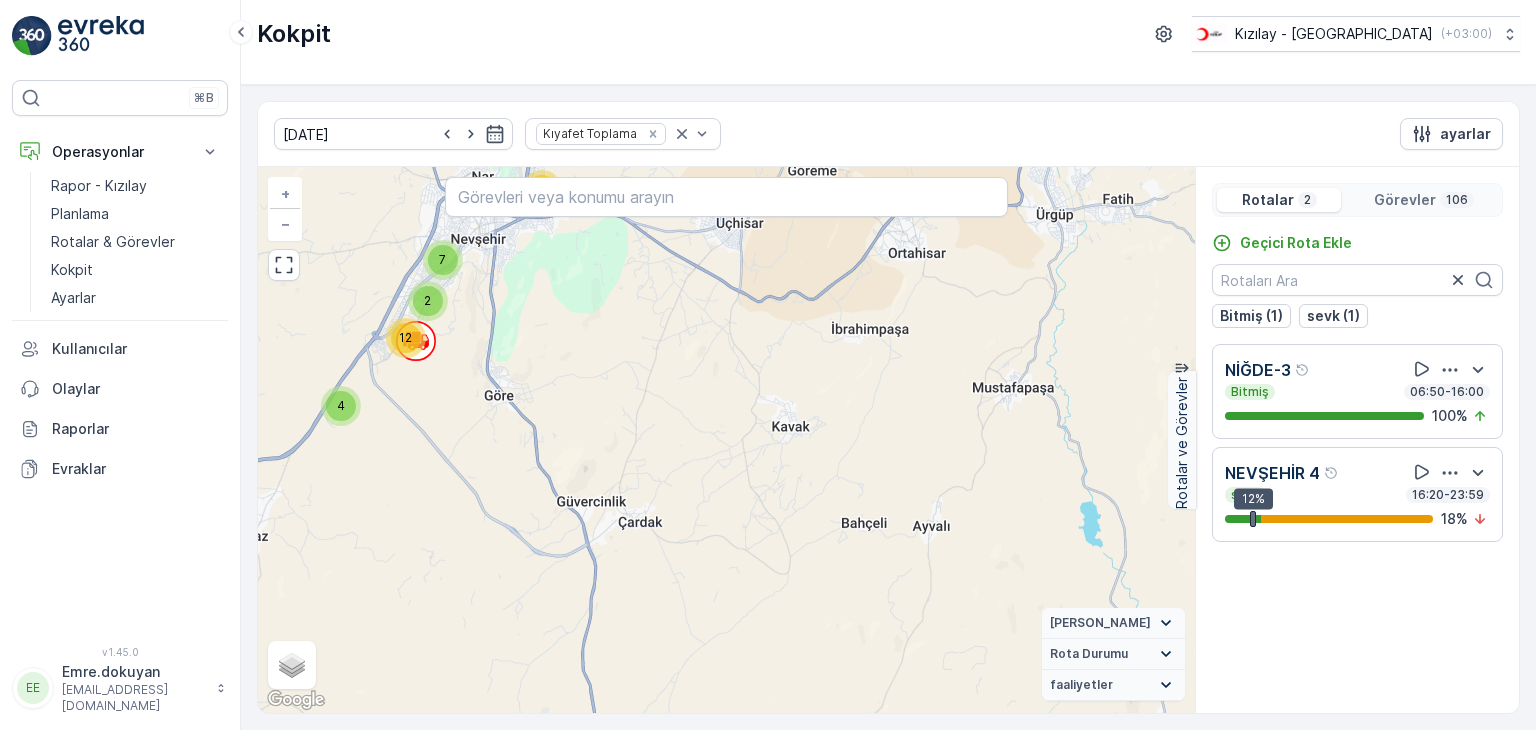 drag, startPoint x: 733, startPoint y: 372, endPoint x: 1008, endPoint y: 442, distance: 283.7693 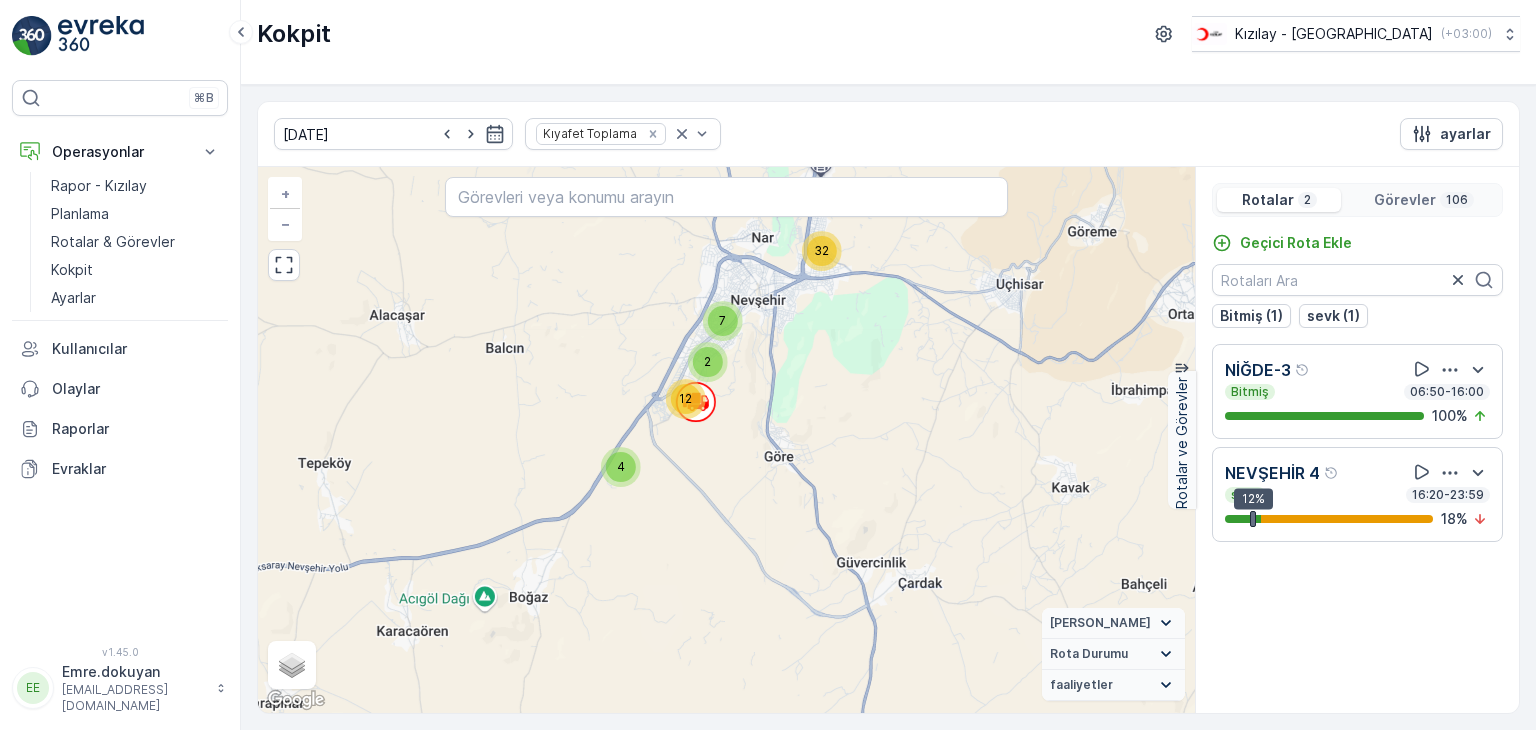 drag, startPoint x: 643, startPoint y: 446, endPoint x: 769, endPoint y: 464, distance: 127.27922 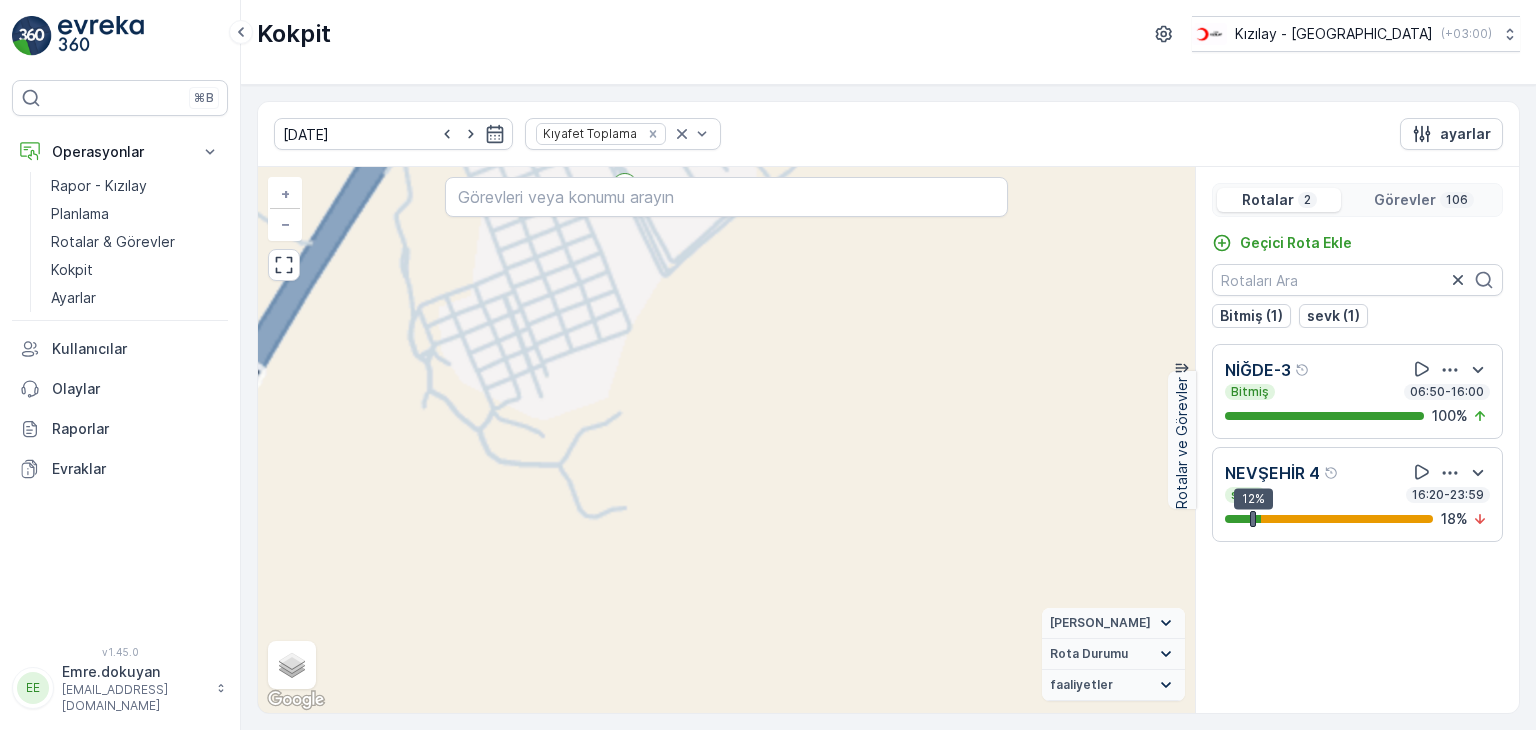 drag, startPoint x: 680, startPoint y: 344, endPoint x: 709, endPoint y: 481, distance: 140.0357 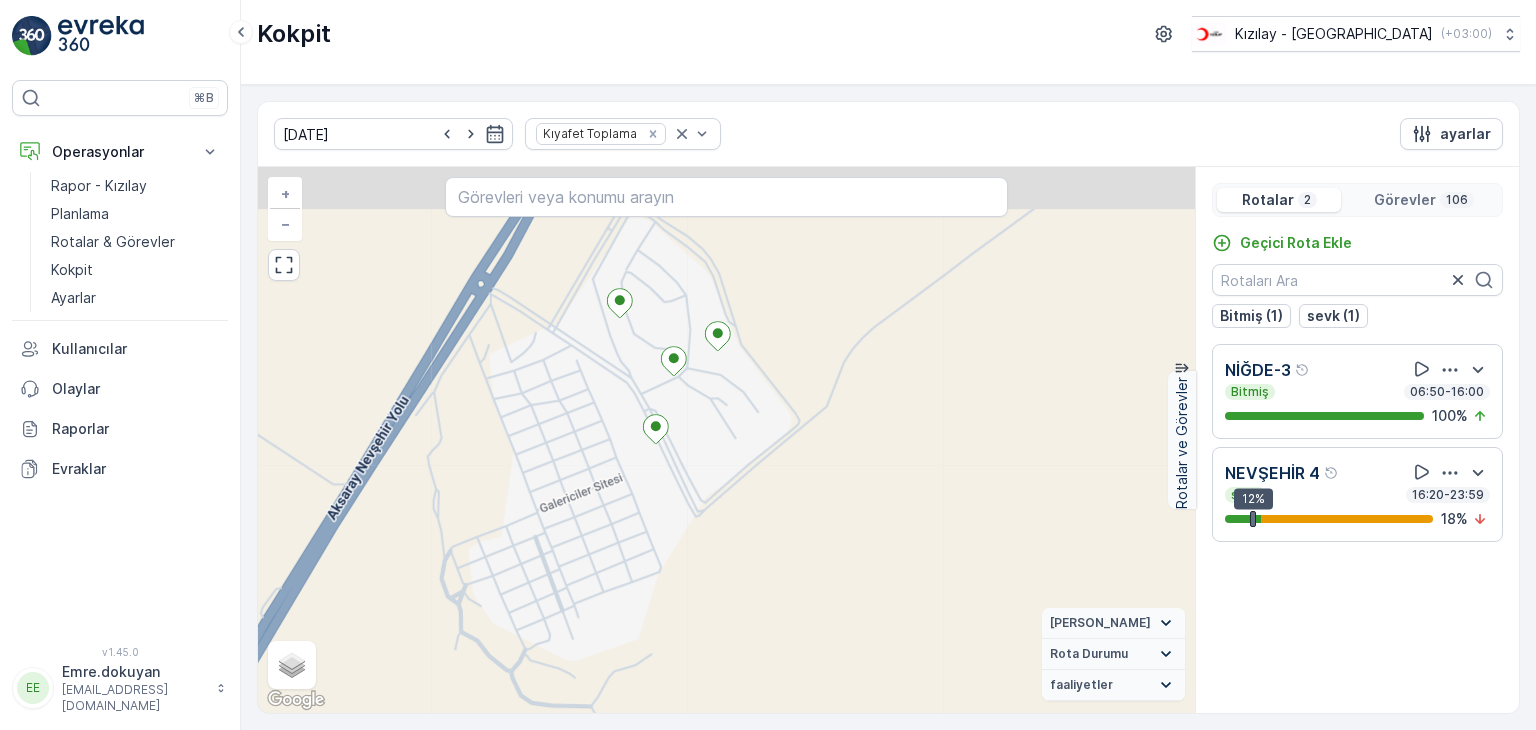 drag, startPoint x: 720, startPoint y: 367, endPoint x: 721, endPoint y: 513, distance: 146.00342 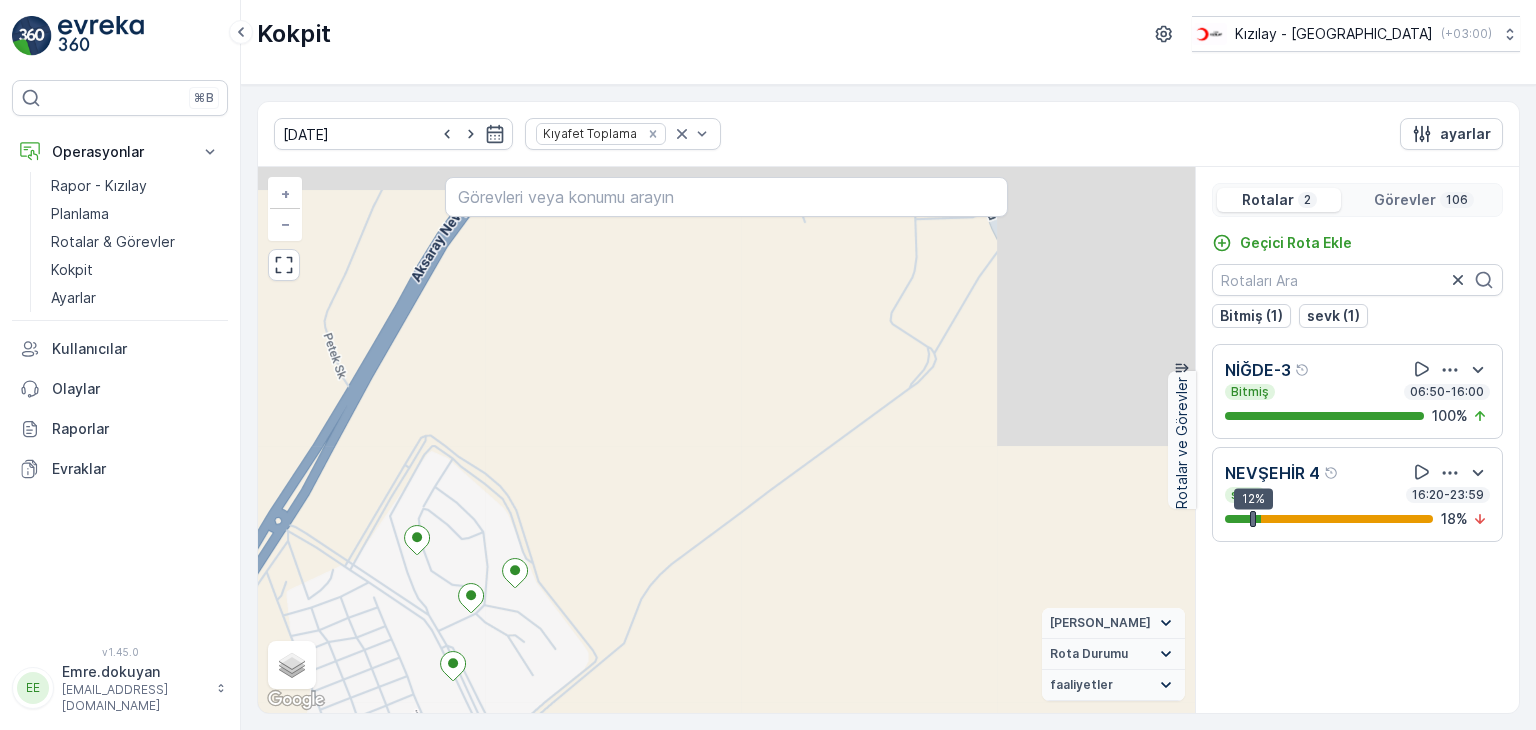 drag, startPoint x: 743, startPoint y: 503, endPoint x: 399, endPoint y: 712, distance: 402.51337 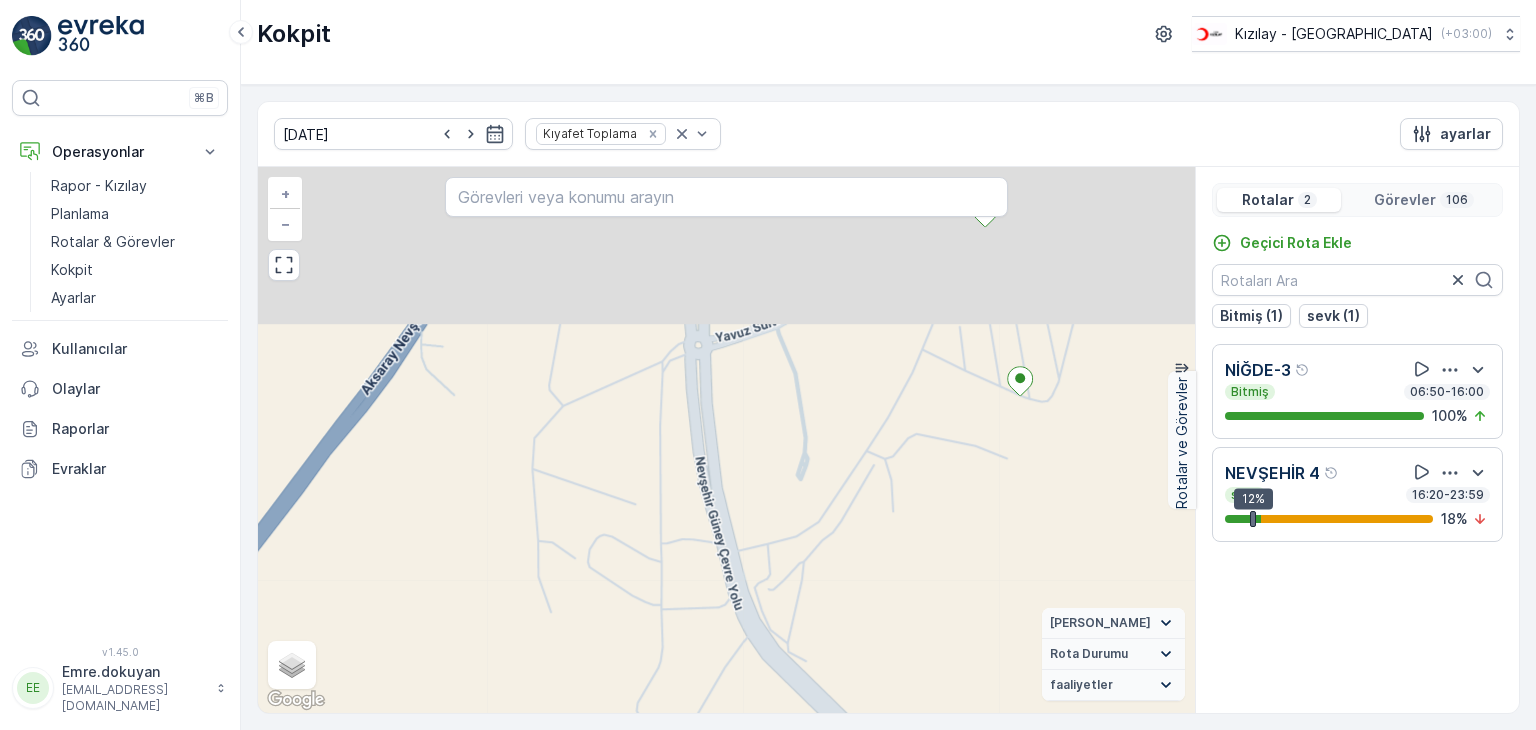 drag, startPoint x: 636, startPoint y: 530, endPoint x: 632, endPoint y: 721, distance: 191.04189 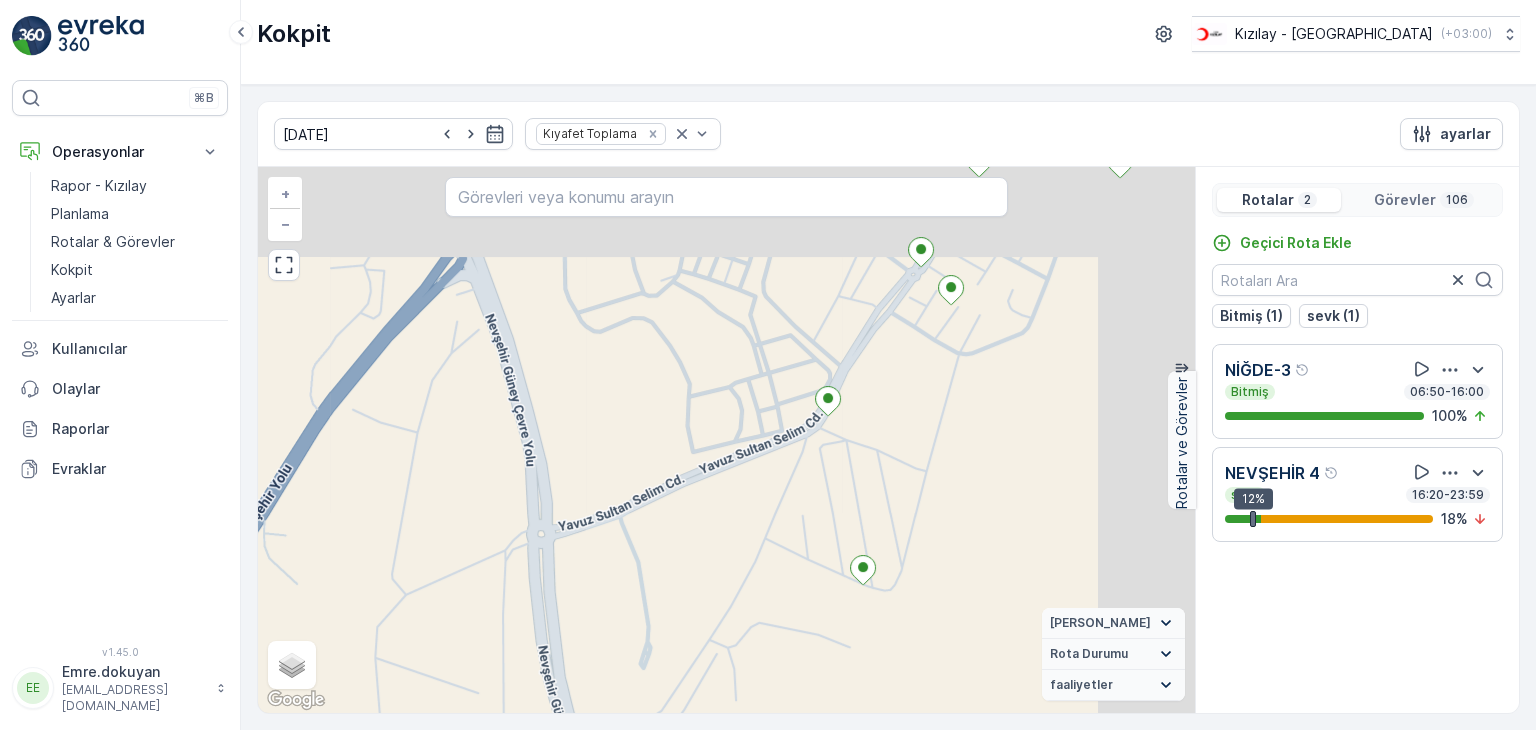 drag, startPoint x: 852, startPoint y: 547, endPoint x: 772, endPoint y: 605, distance: 98.81296 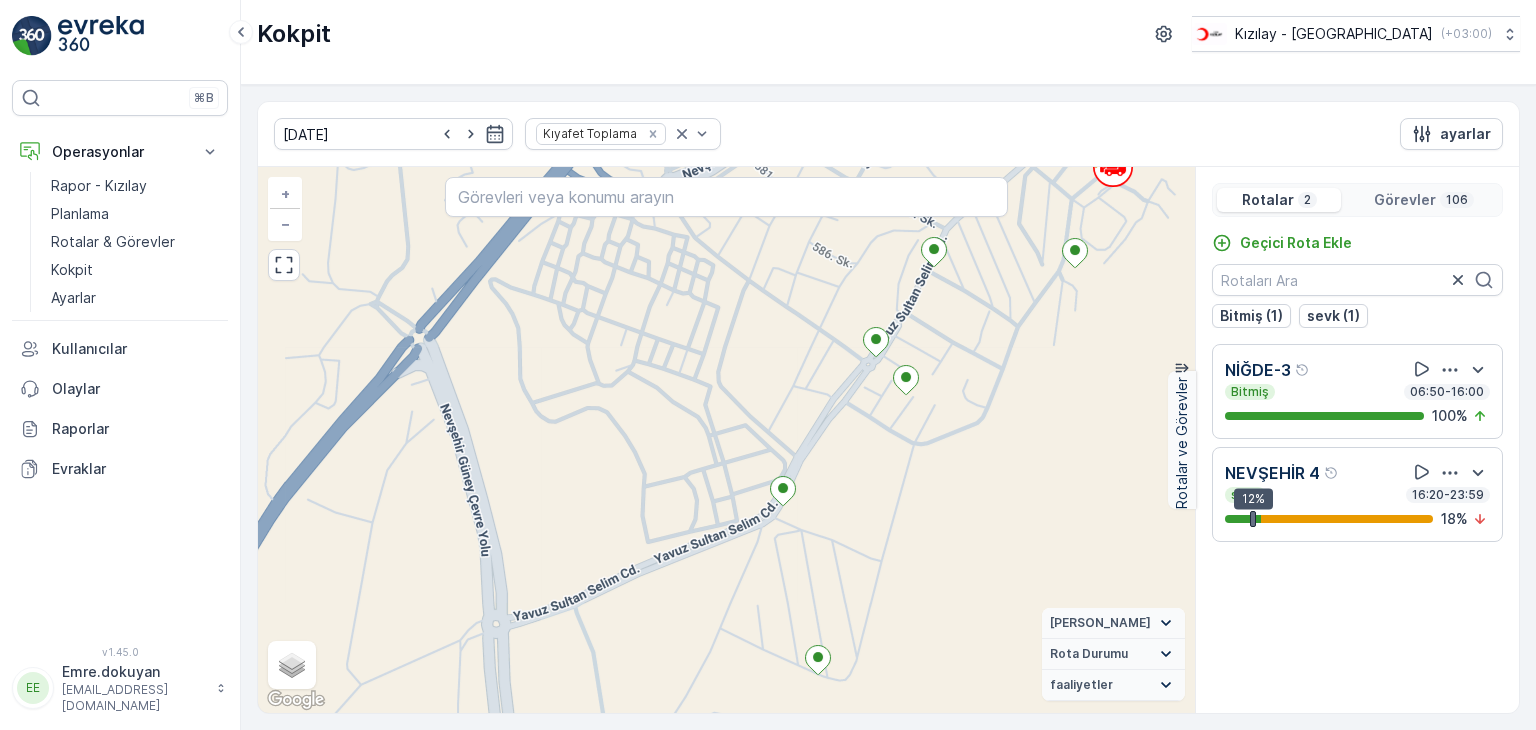 drag, startPoint x: 824, startPoint y: 603, endPoint x: 788, endPoint y: 660, distance: 67.41662 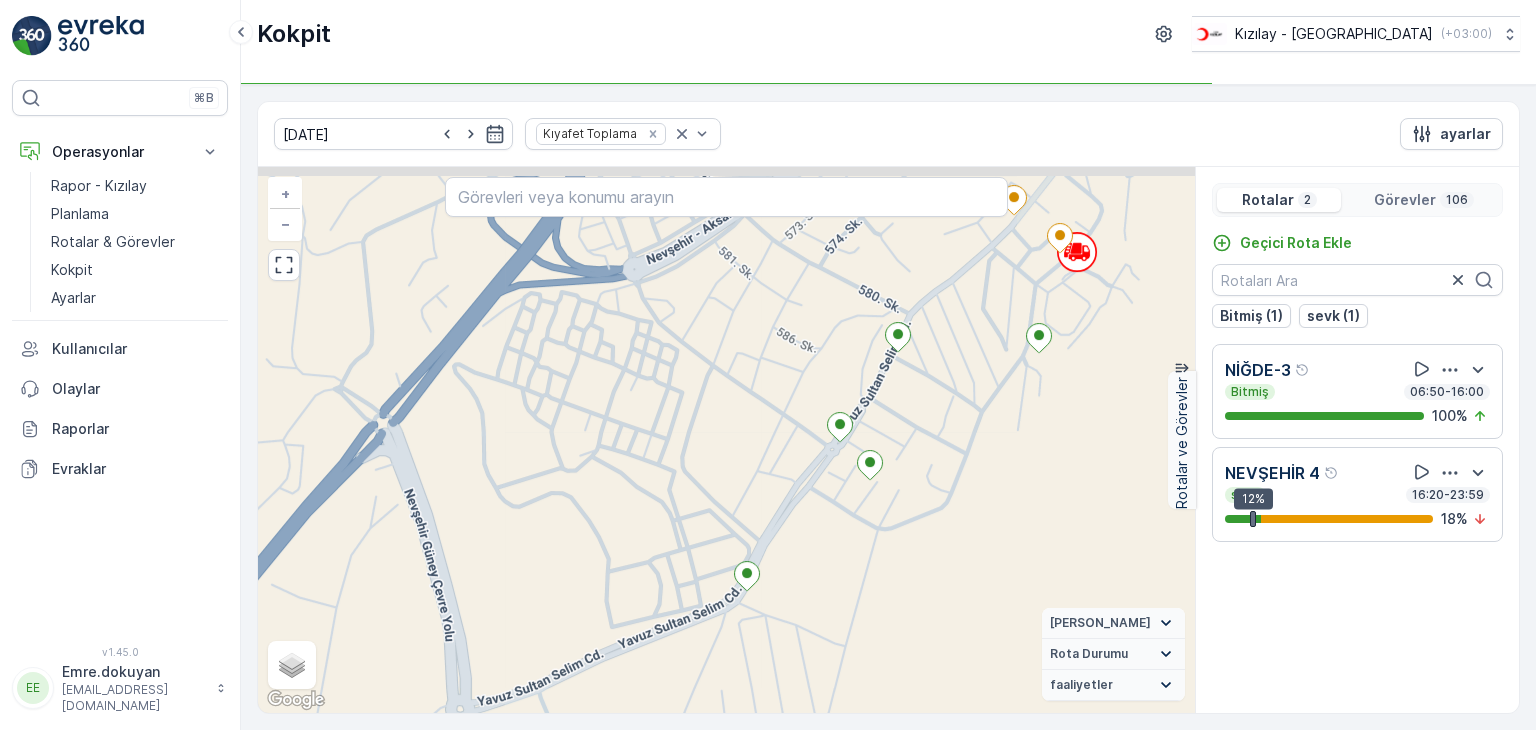 drag, startPoint x: 952, startPoint y: 493, endPoint x: 732, endPoint y: 706, distance: 306.21725 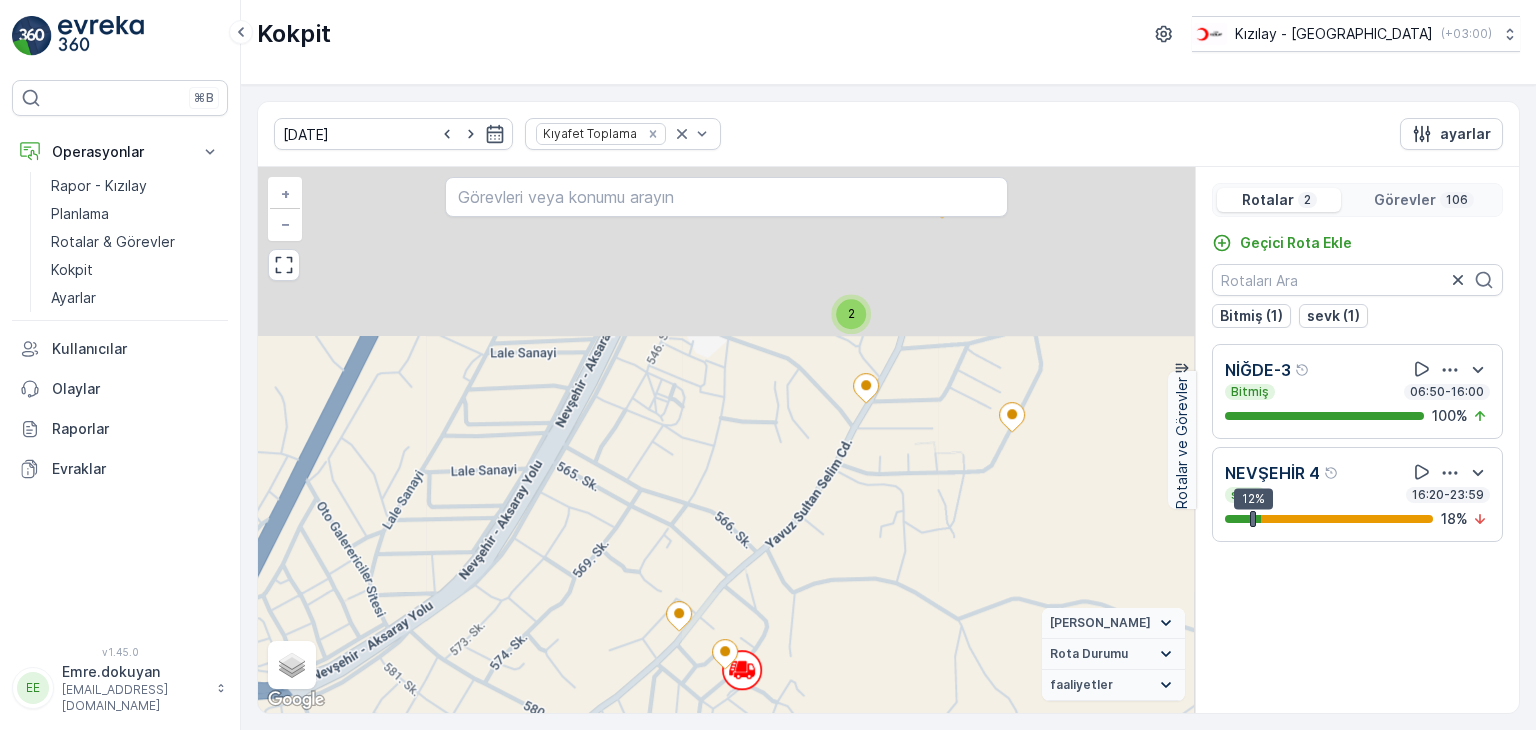 drag, startPoint x: 923, startPoint y: 517, endPoint x: 785, endPoint y: 690, distance: 221.29845 